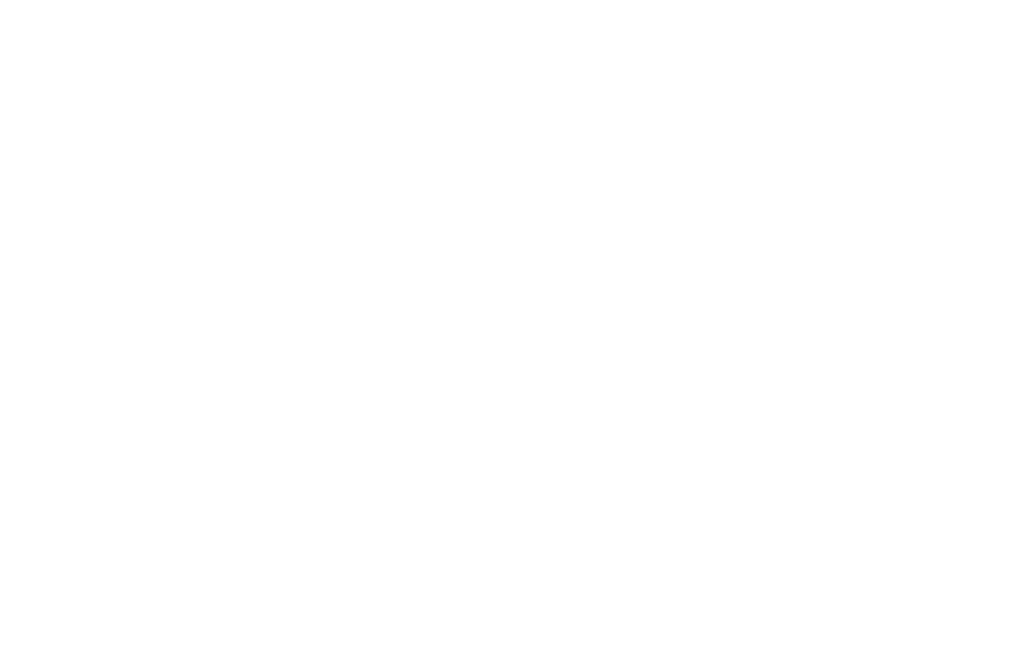 scroll, scrollTop: 0, scrollLeft: 0, axis: both 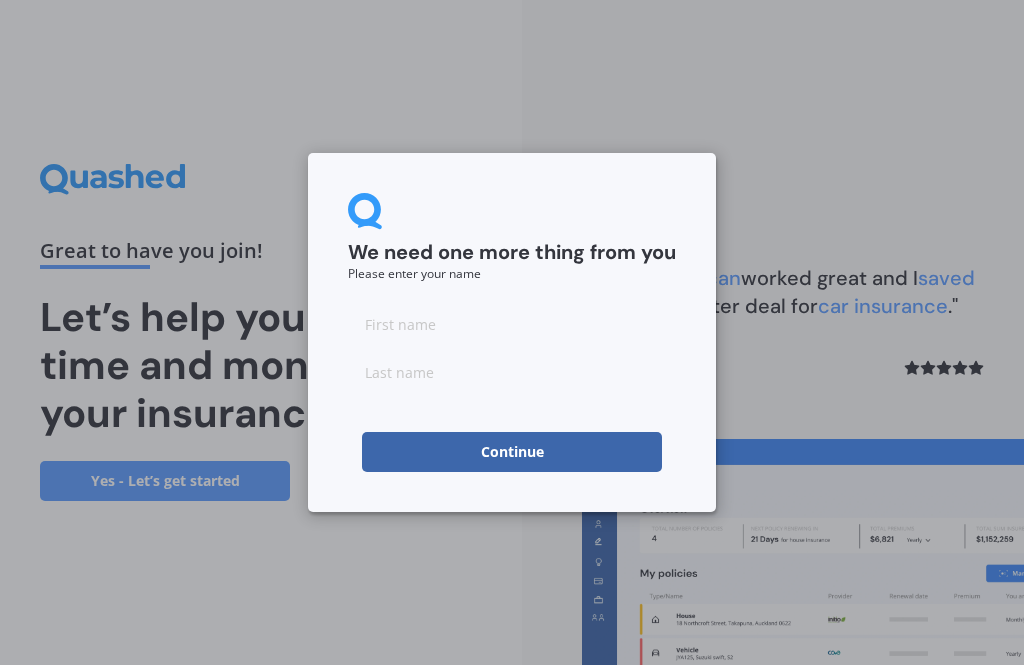 click at bounding box center [512, 324] 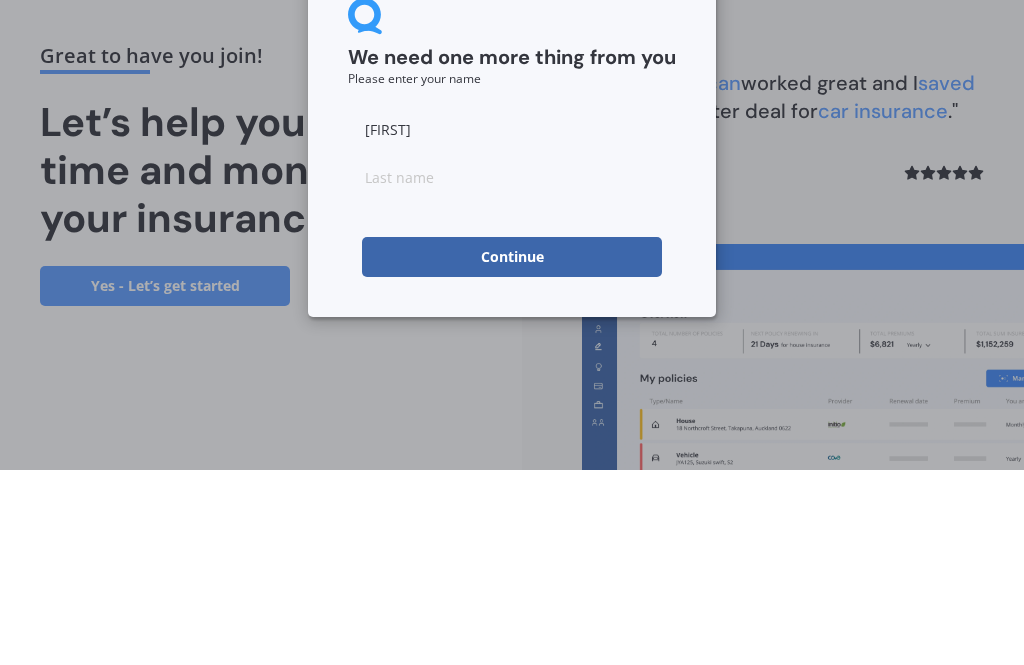 type on "[FIRST]" 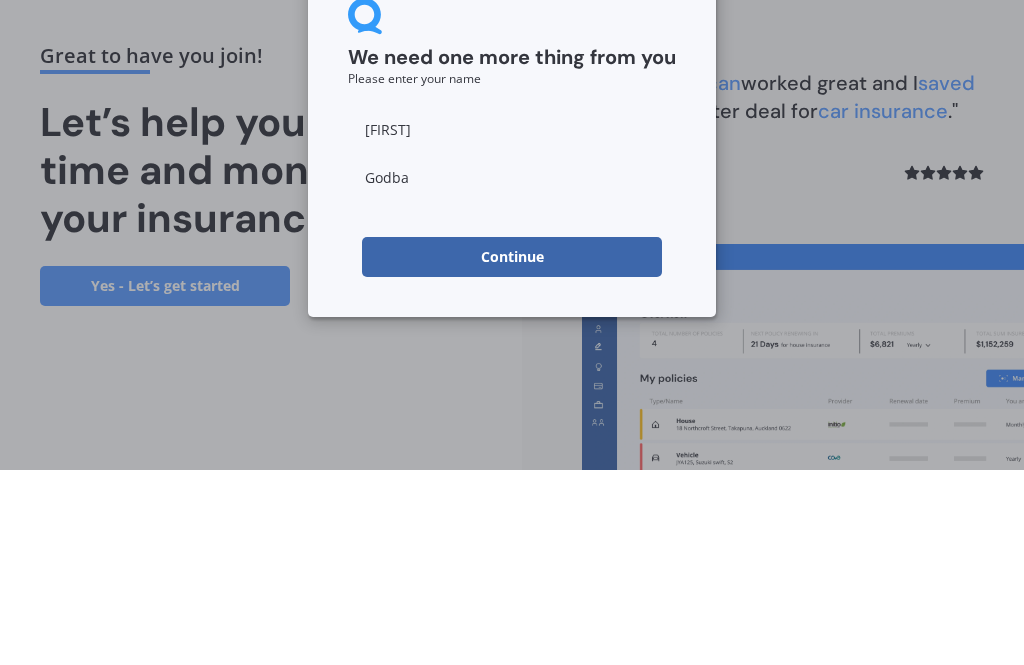 type on "Godbaz" 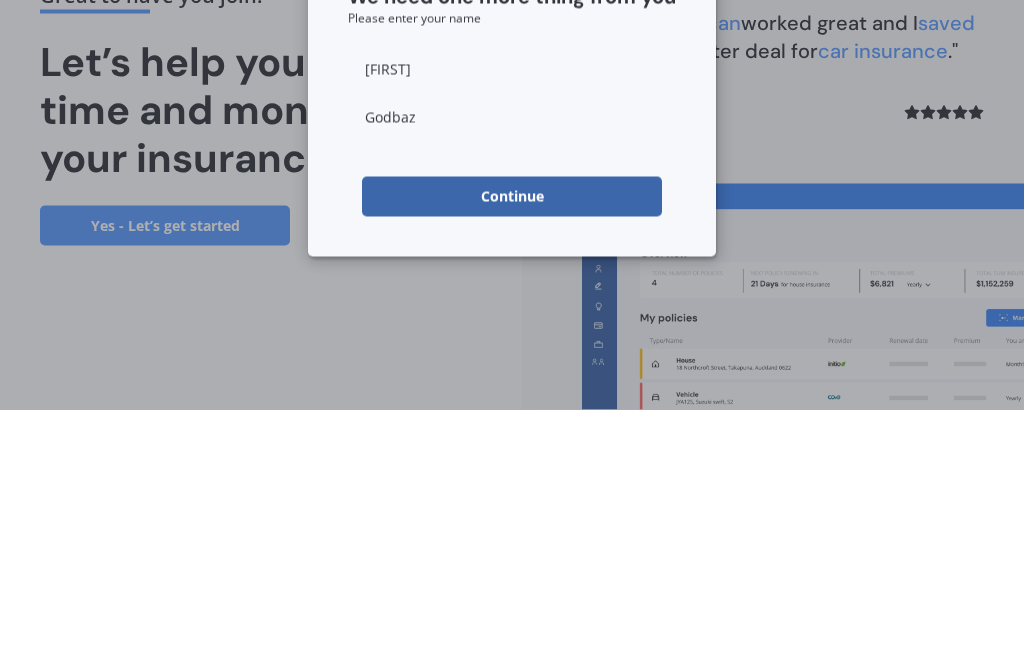 click on "Continue" at bounding box center (512, 452) 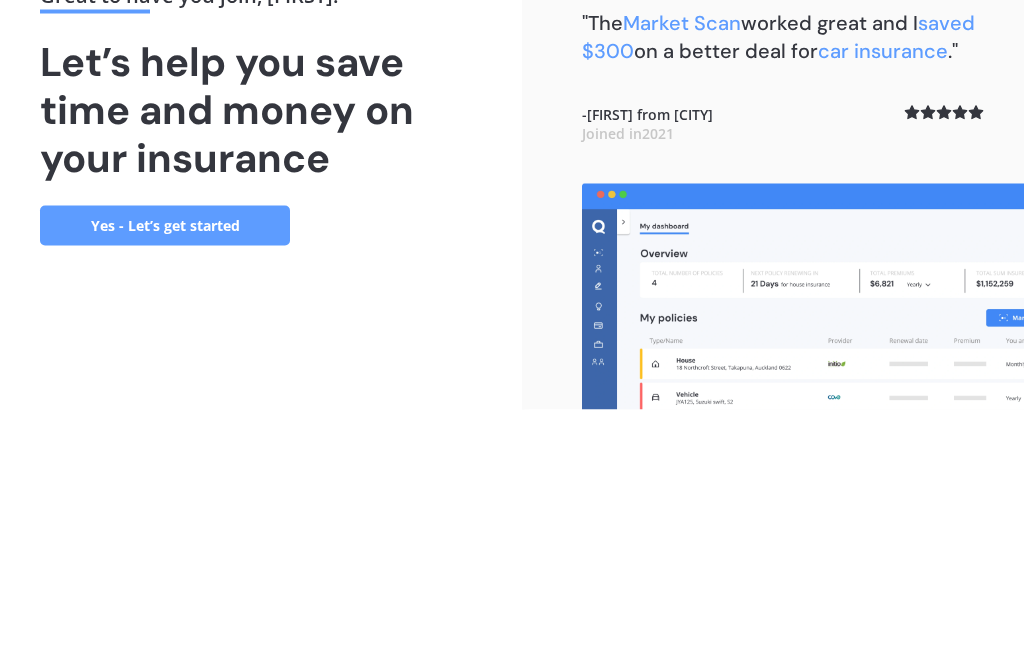 scroll, scrollTop: 64, scrollLeft: 0, axis: vertical 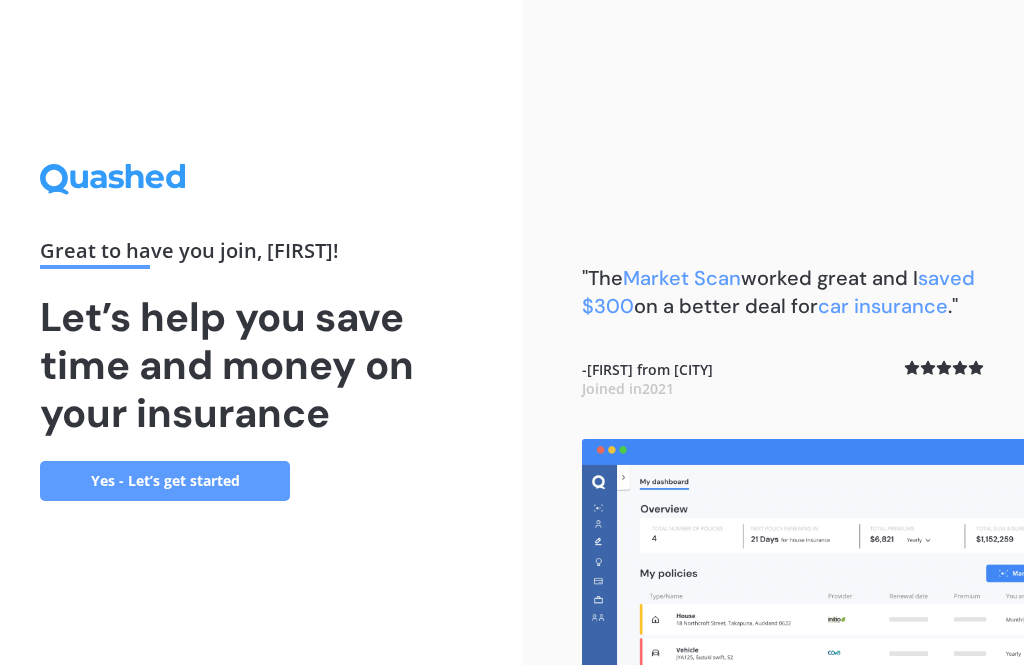 click on "Yes - Let’s get started" at bounding box center [165, 481] 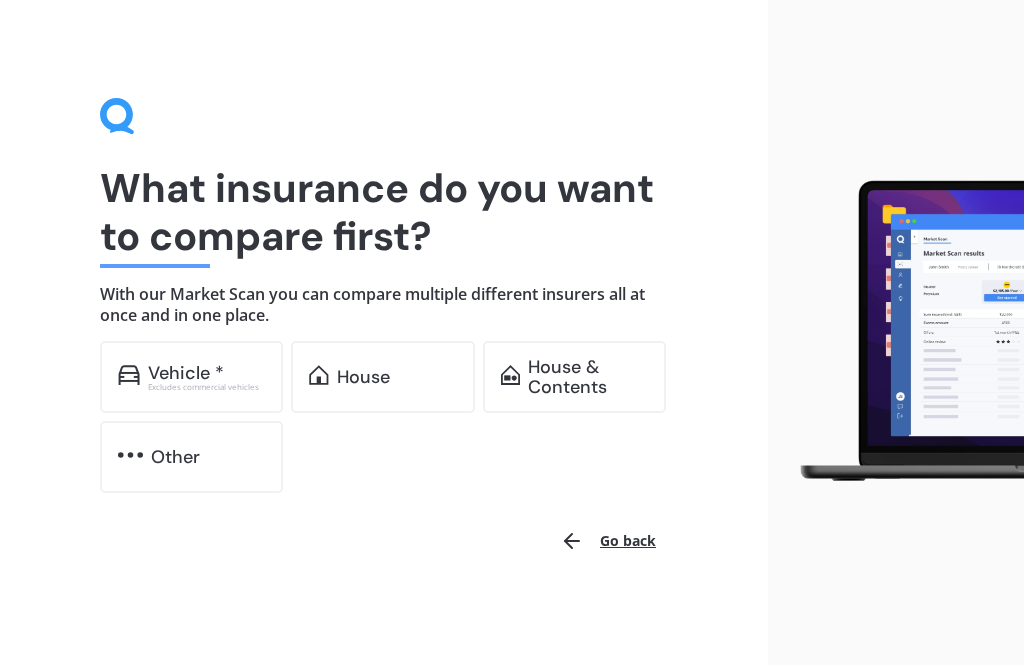scroll, scrollTop: 1, scrollLeft: 0, axis: vertical 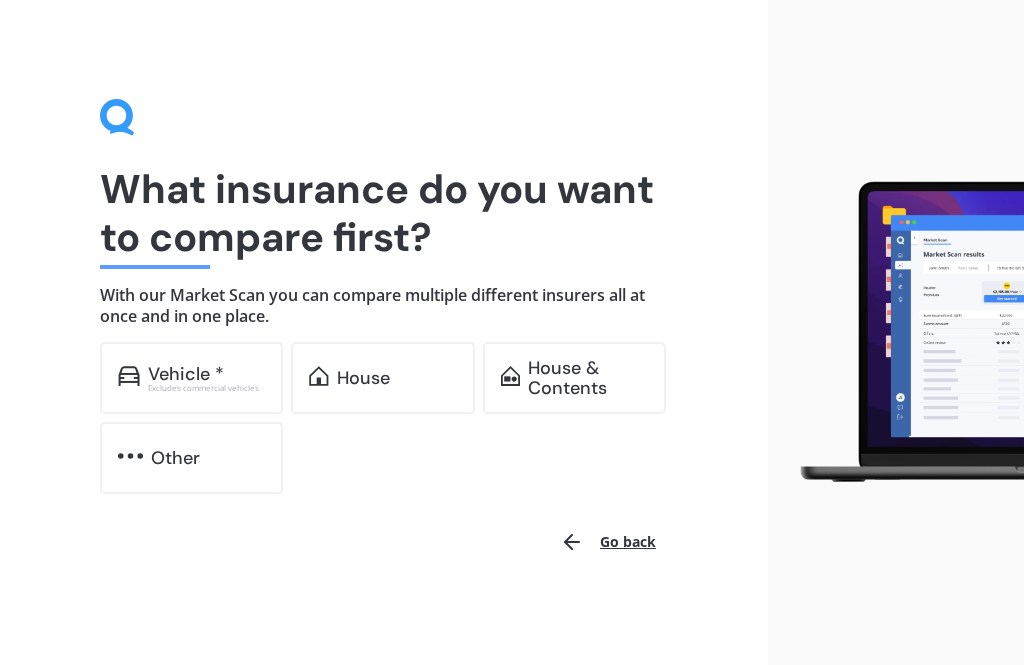 click on "House" at bounding box center [363, 378] 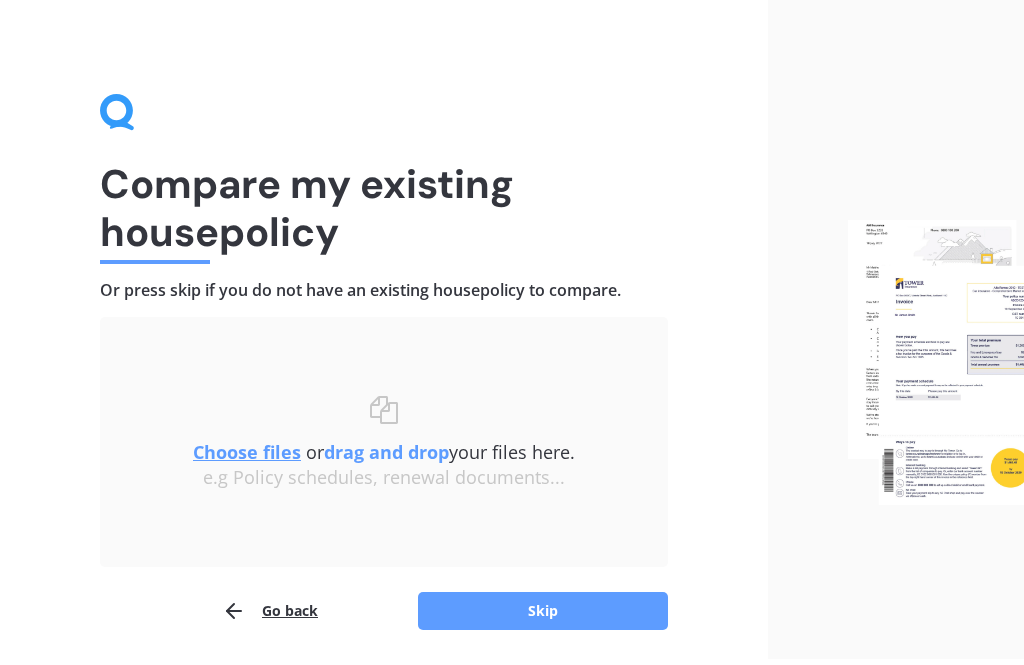 scroll, scrollTop: 7, scrollLeft: 0, axis: vertical 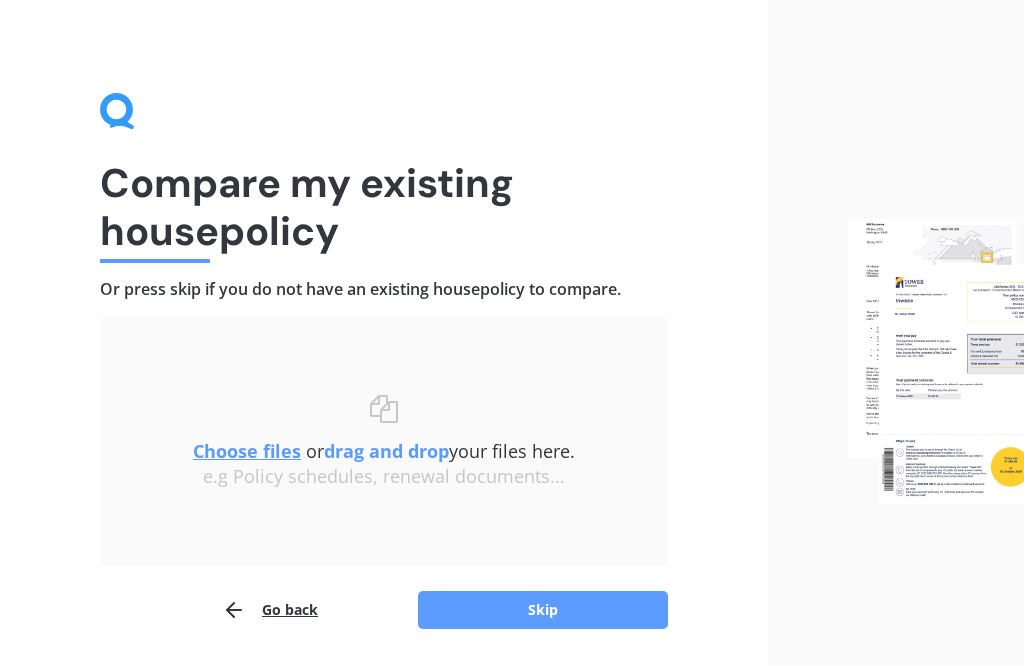 click on "Skip" at bounding box center [543, 610] 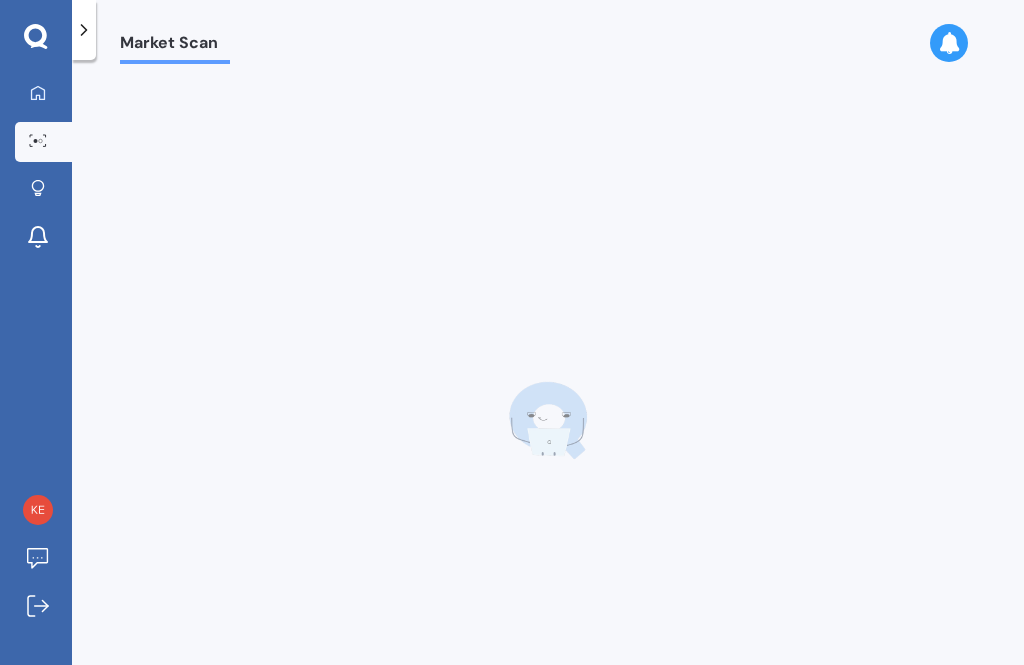 scroll, scrollTop: 0, scrollLeft: 0, axis: both 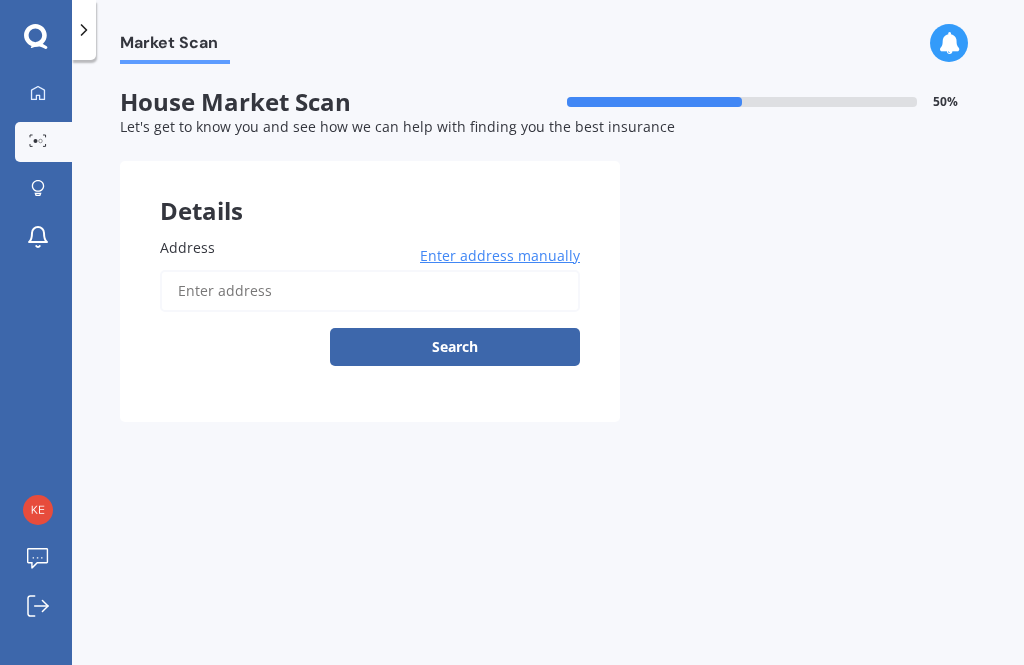 click on "Address" at bounding box center [370, 291] 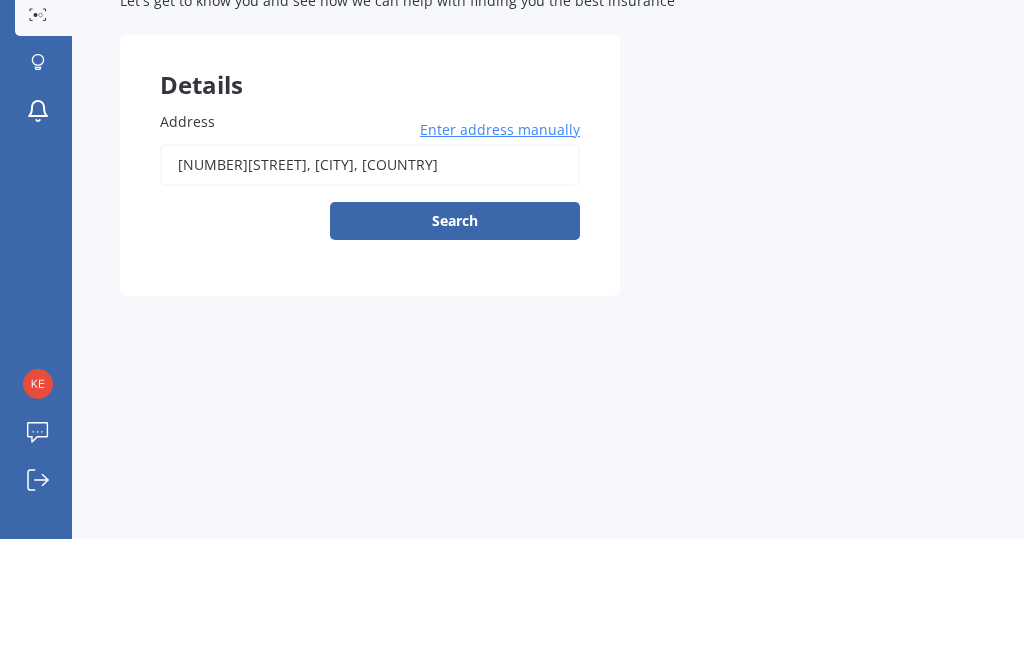 type on "[NUMBER][STREET], [CITY] [POSTAL_CODE]" 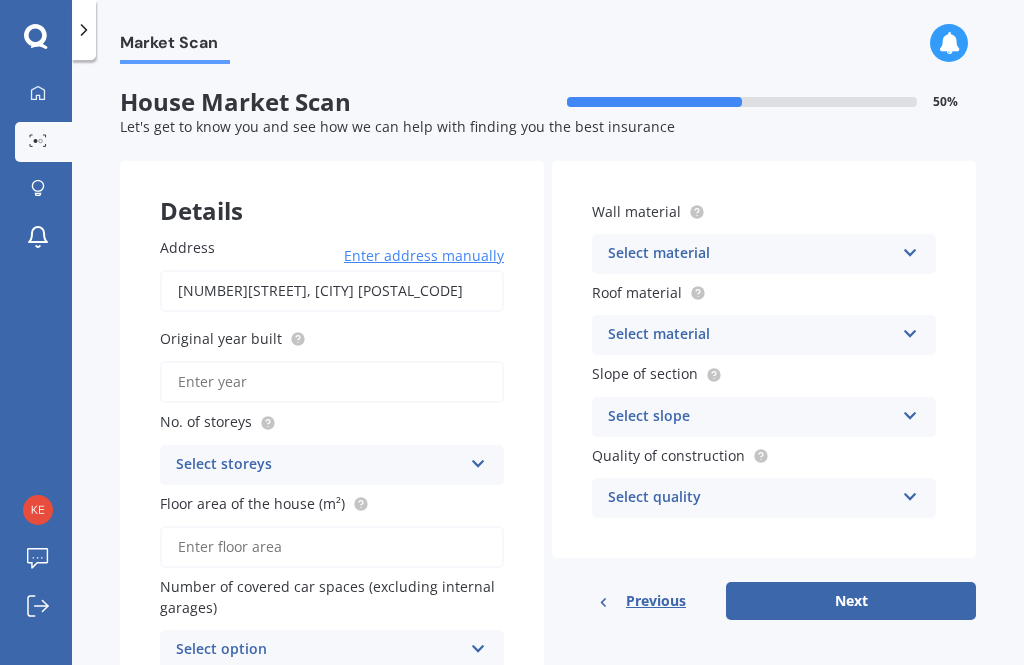 click on "Original year built" at bounding box center [332, 382] 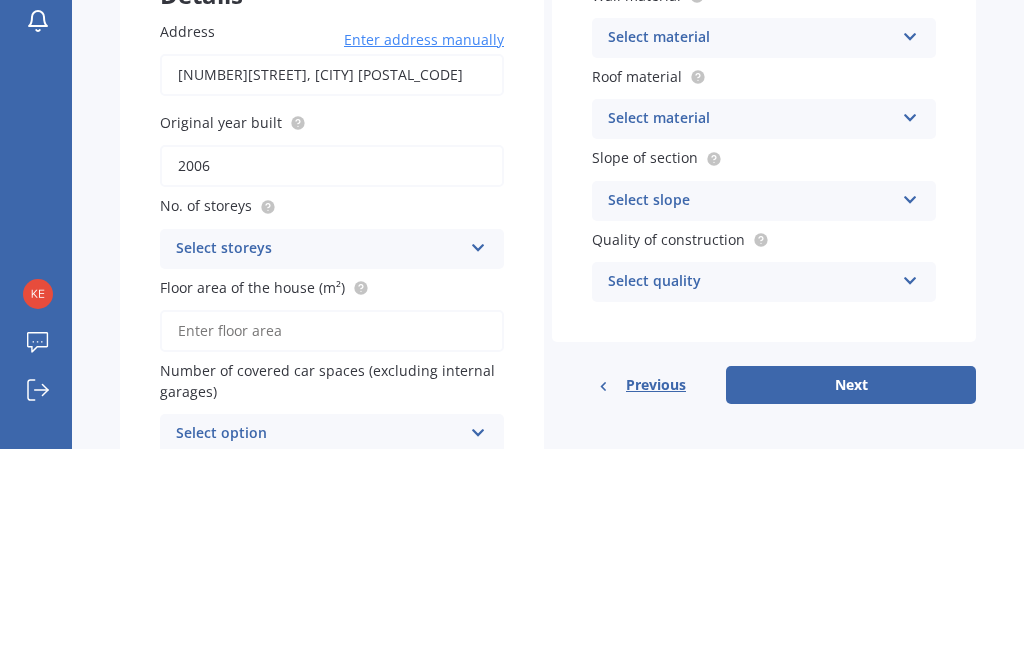 type on "2006" 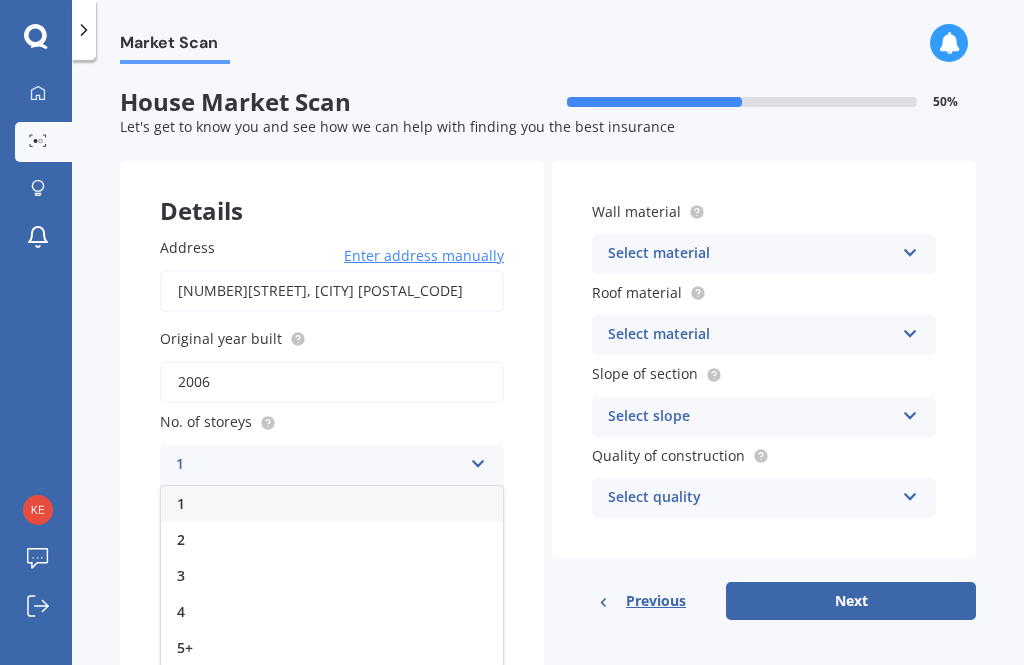 click on "1" at bounding box center (332, 504) 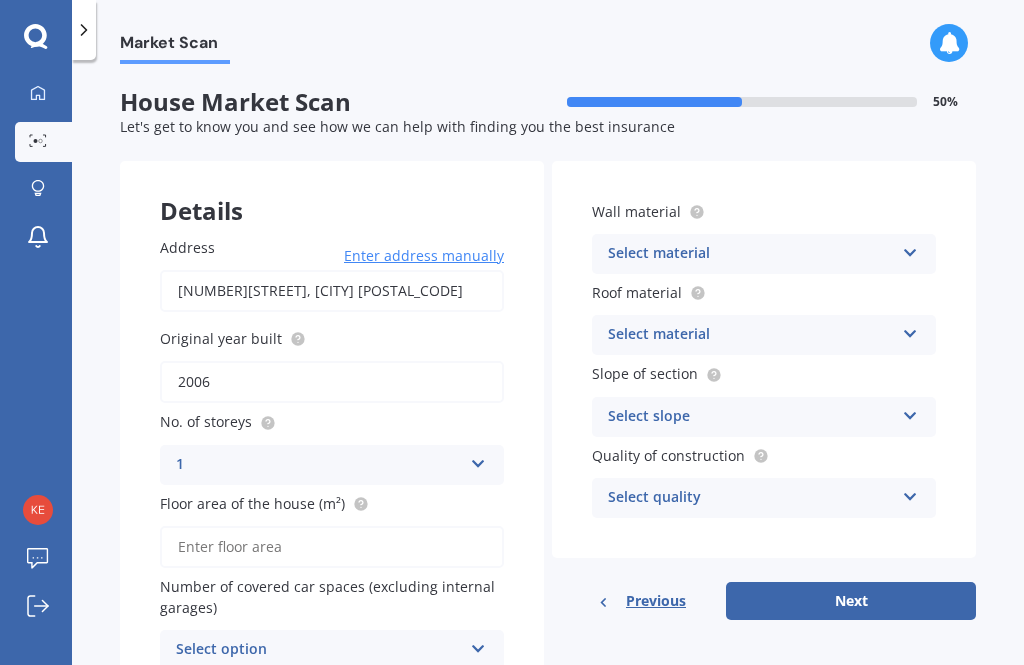 click on "Floor area of the house (m²)" at bounding box center [332, 547] 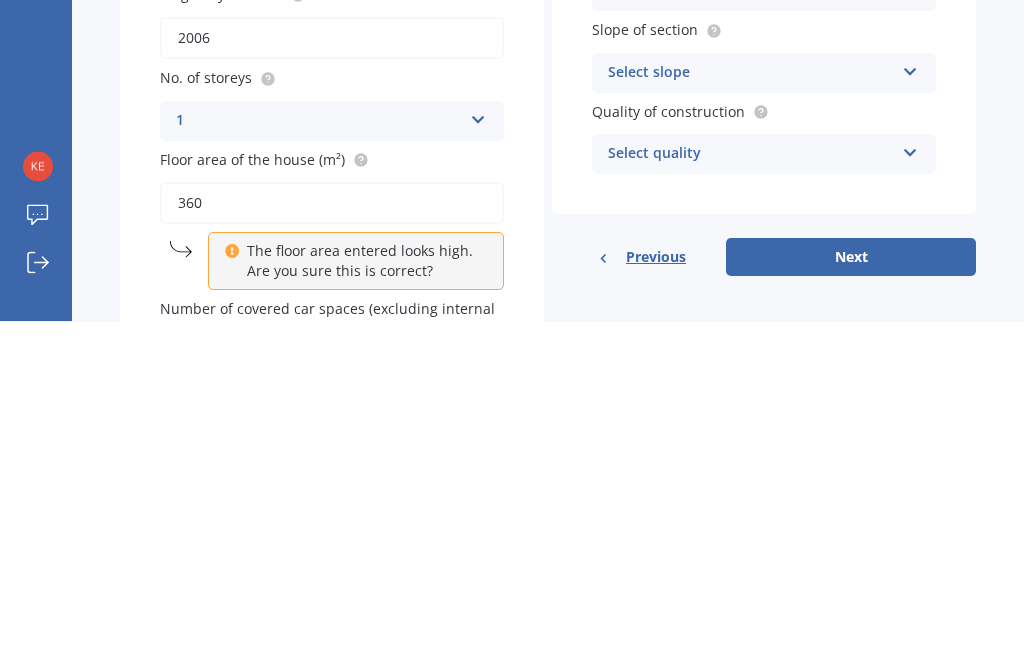 type on "360" 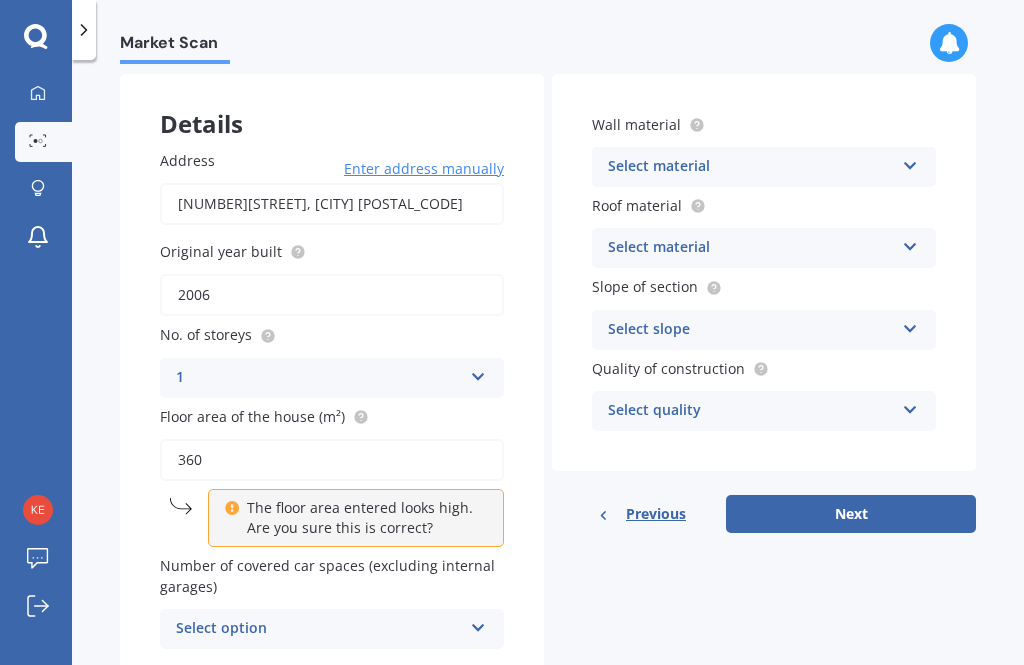 scroll, scrollTop: 86, scrollLeft: 0, axis: vertical 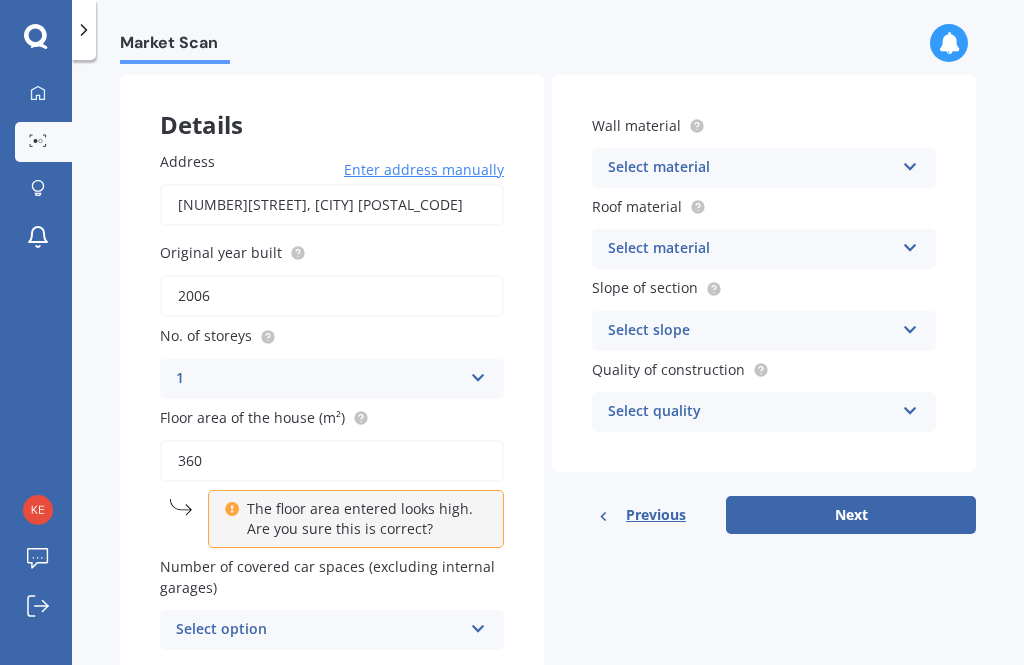 click on "Select option" at bounding box center (319, 630) 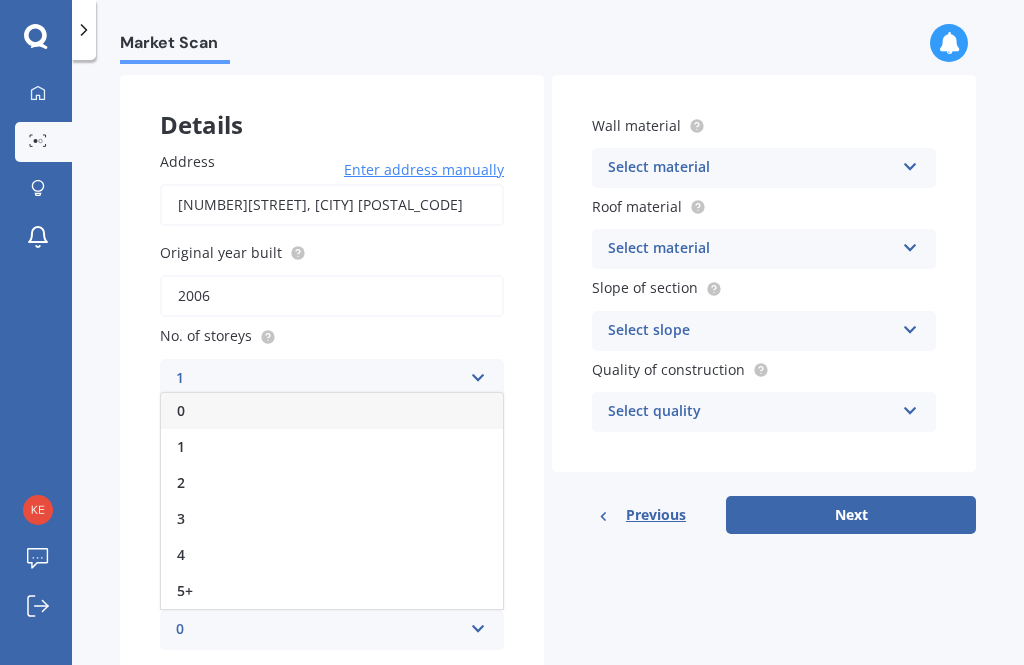 click on "Address [NUMBER][STREET], [CITY] [POSTAL_CODE] Enter address manually Search Original year built 2006 No. of storeys 1 1 2 3 4 5+ Floor area of the house (m²) 360 The floor area entered looks high. Are you sure this is correct? Number of covered car spaces (excluding internal garages) 0 0 1 2 3 4 5+" at bounding box center (332, 401) 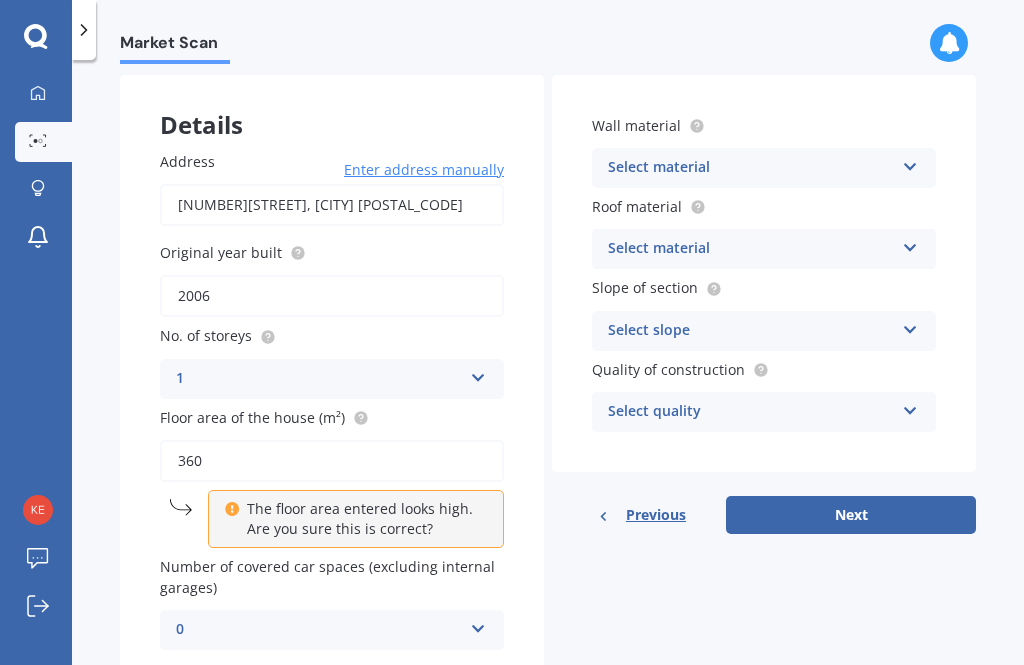 click on "0 0 1 2 3 4 5+" at bounding box center (332, 630) 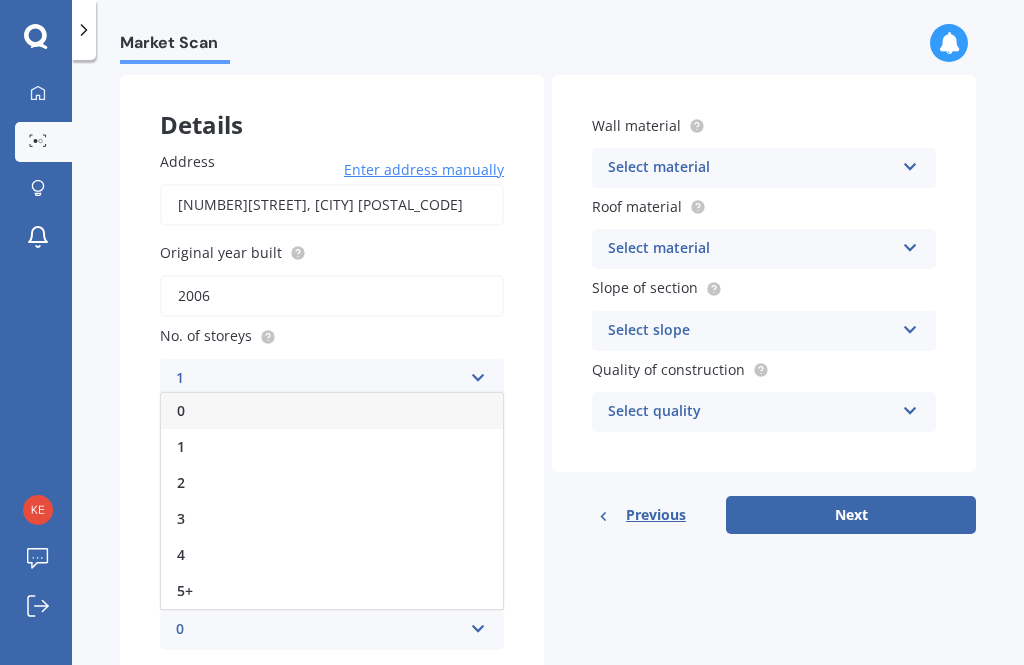 click on "4" at bounding box center [332, 555] 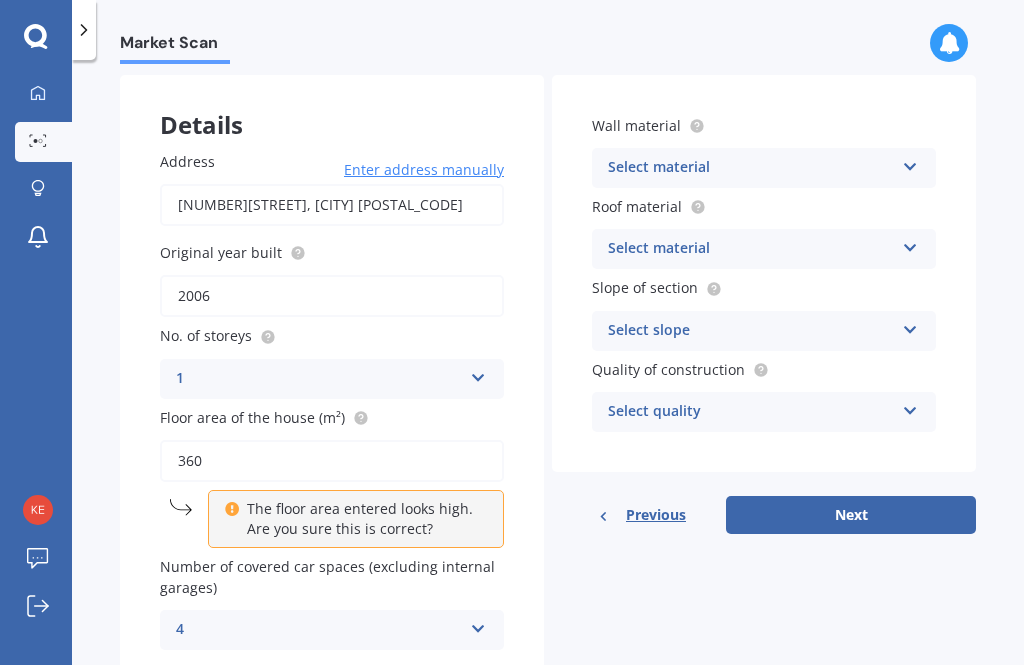 click on "The floor area entered looks high. Are you sure this is correct?" at bounding box center [363, 519] 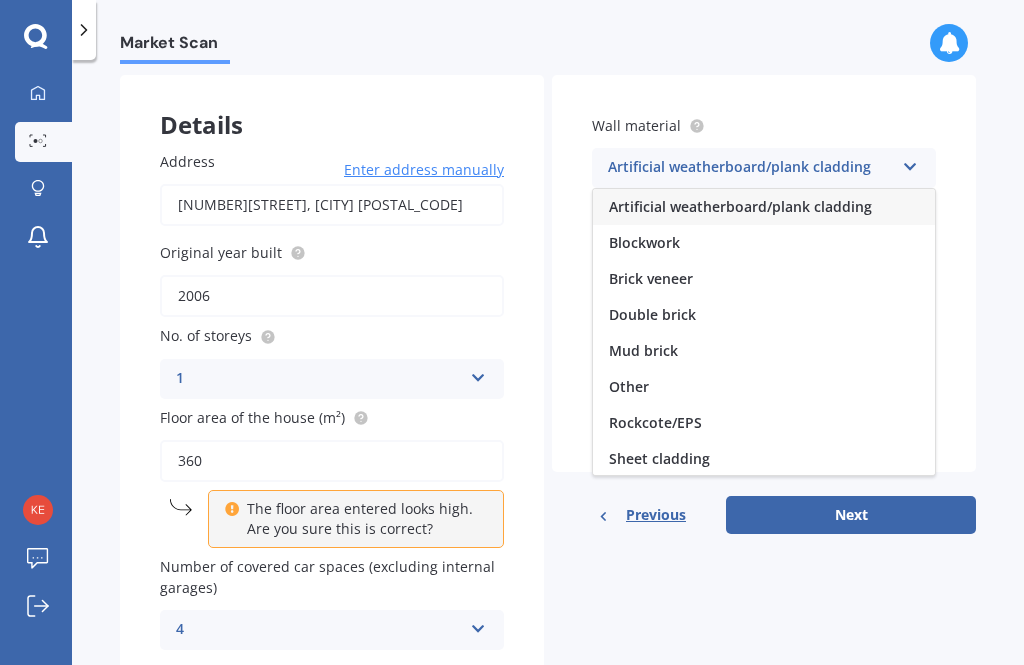 click on "Other" at bounding box center (629, 386) 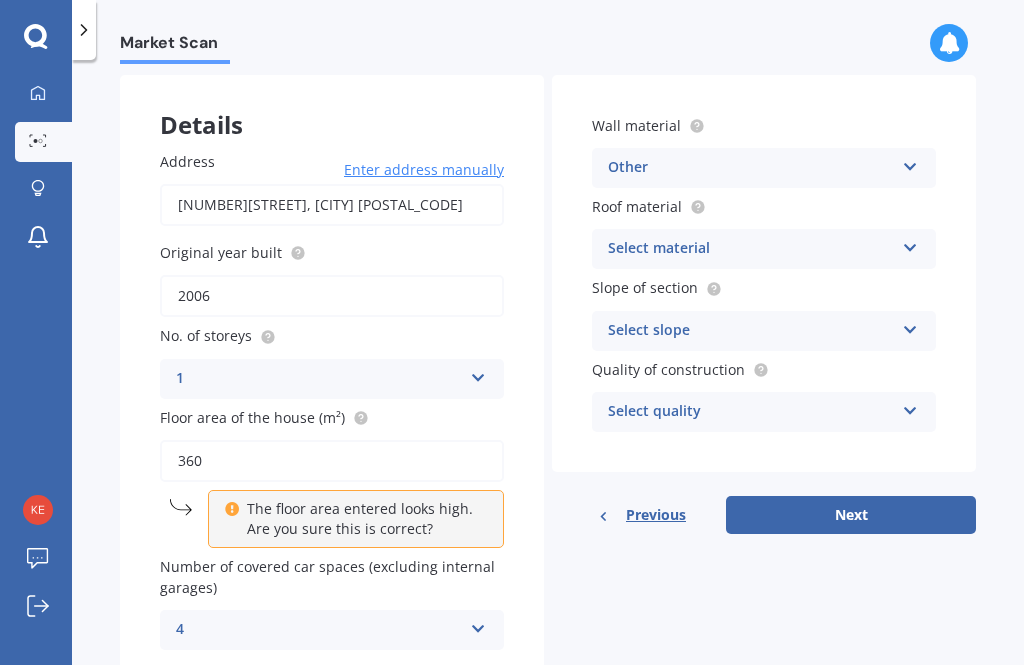 click at bounding box center (910, 244) 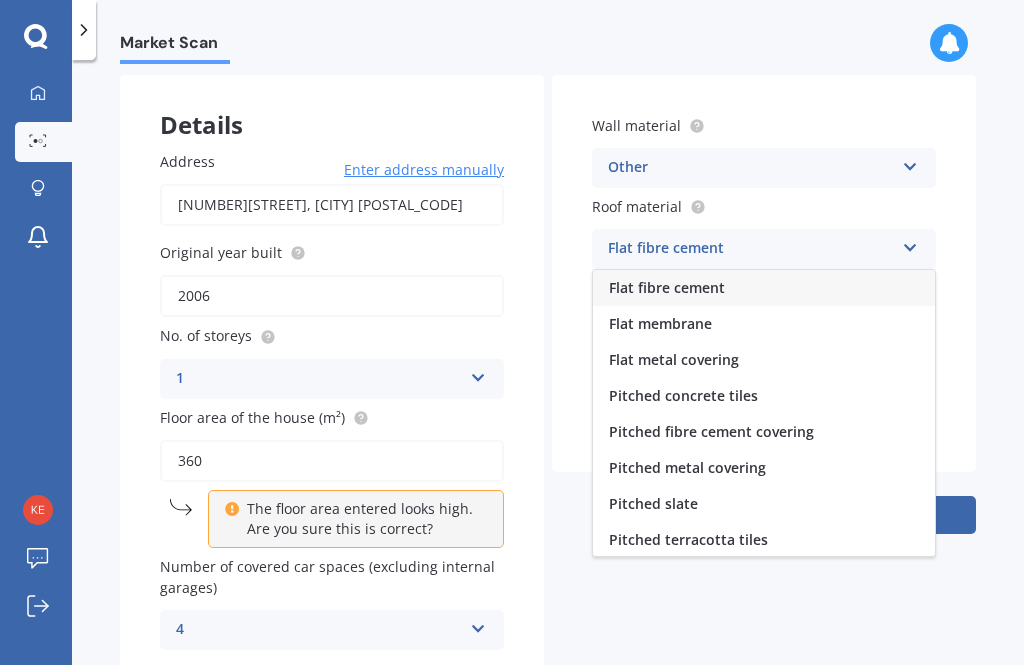 click on "Flat metal covering" at bounding box center (674, 359) 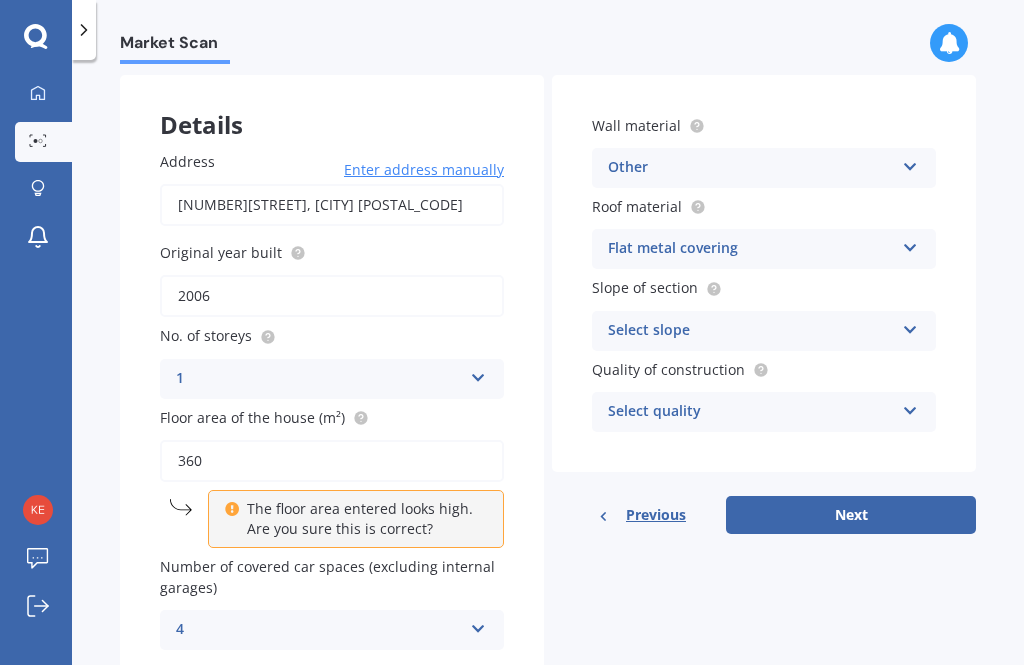 click on "Select slope Flat or gentle slope (up to about 5°) Moderate slope (about 15°) Severe slope (35° or more)" at bounding box center [764, 331] 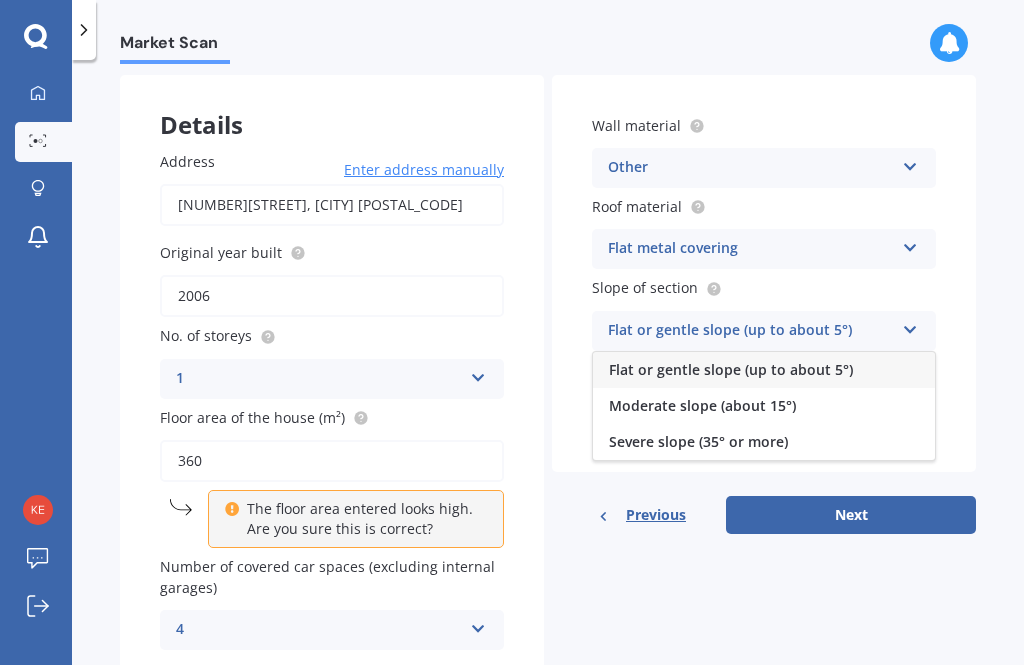 click on "Flat or gentle slope (up to about 5°)" at bounding box center [731, 369] 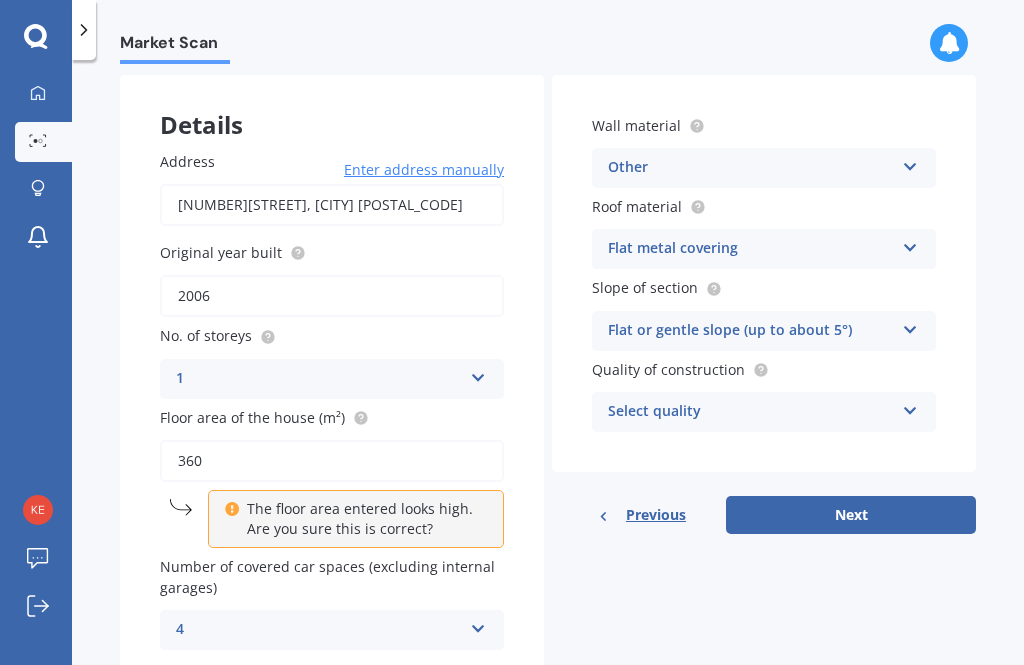 click at bounding box center (910, 407) 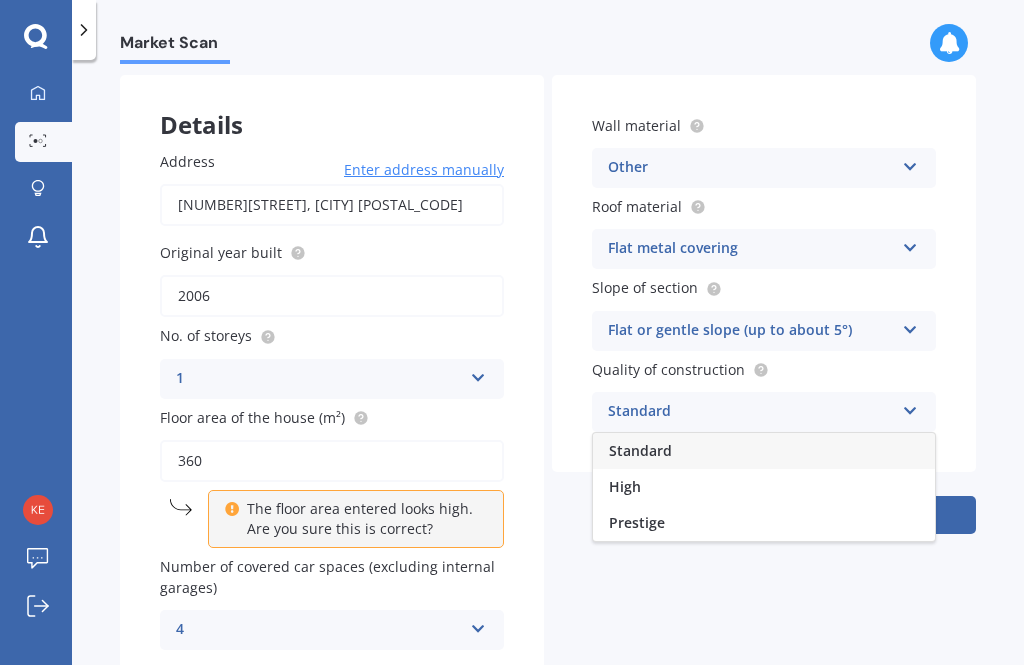 click on "High" at bounding box center (764, 487) 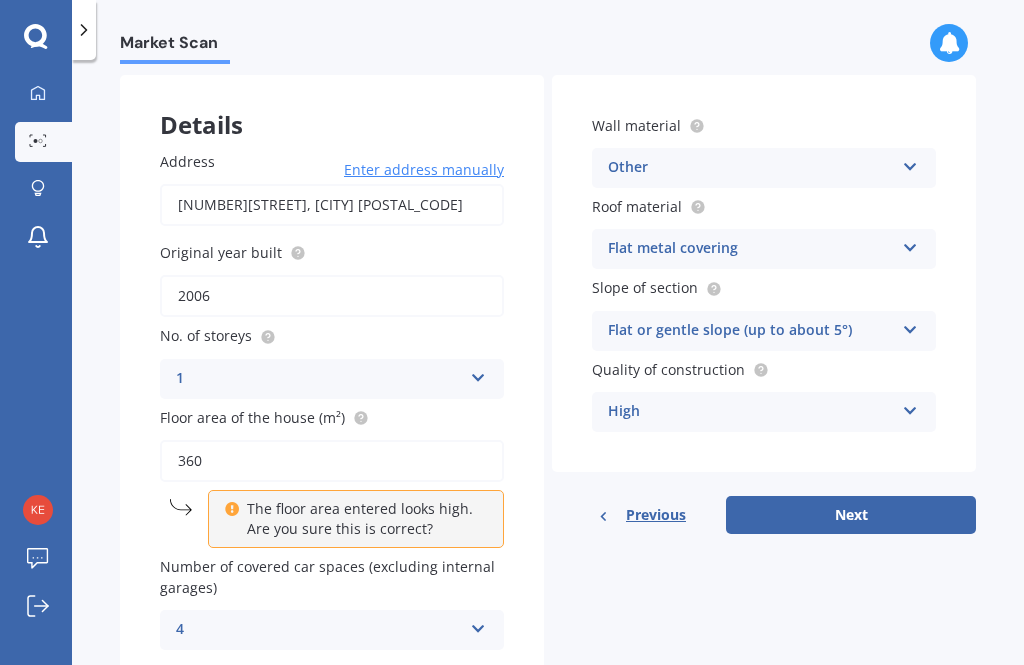 click on "Next" at bounding box center [851, 515] 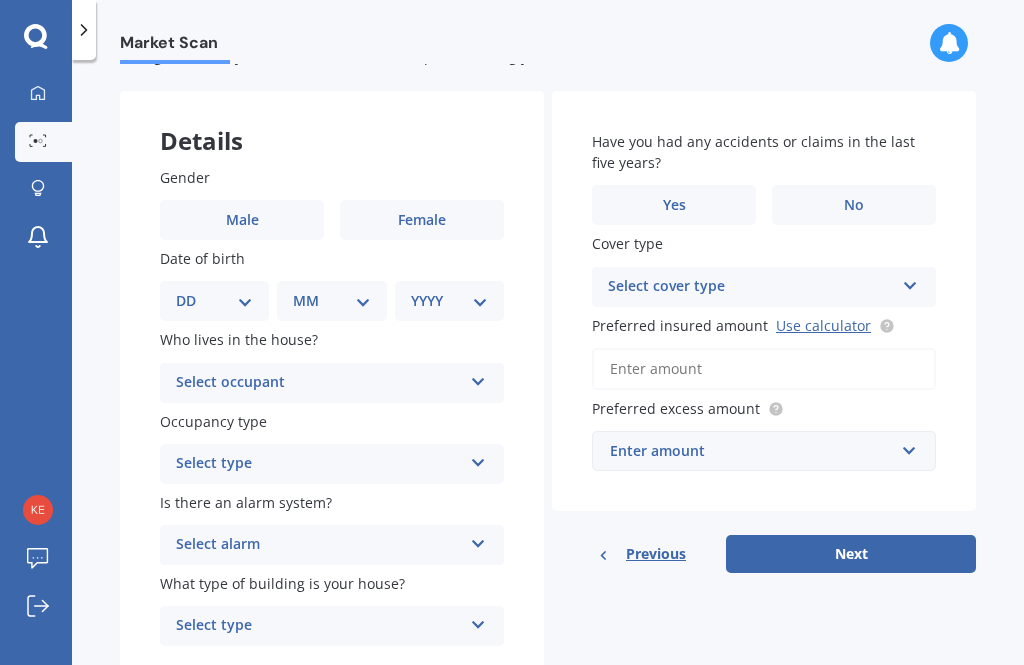 scroll, scrollTop: 68, scrollLeft: 0, axis: vertical 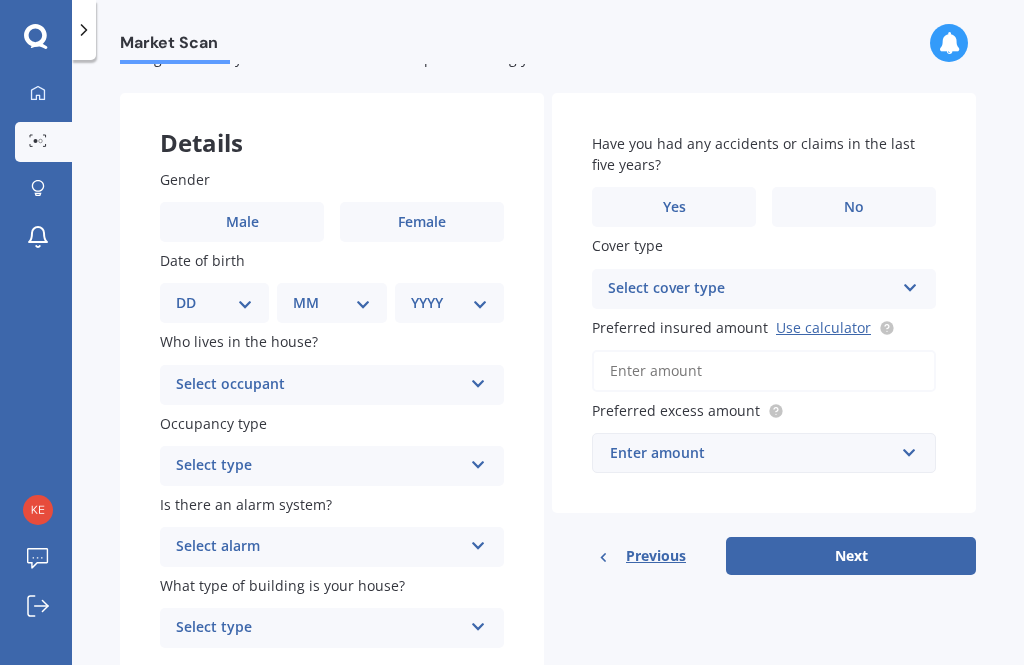 click on "Male" at bounding box center [242, 222] 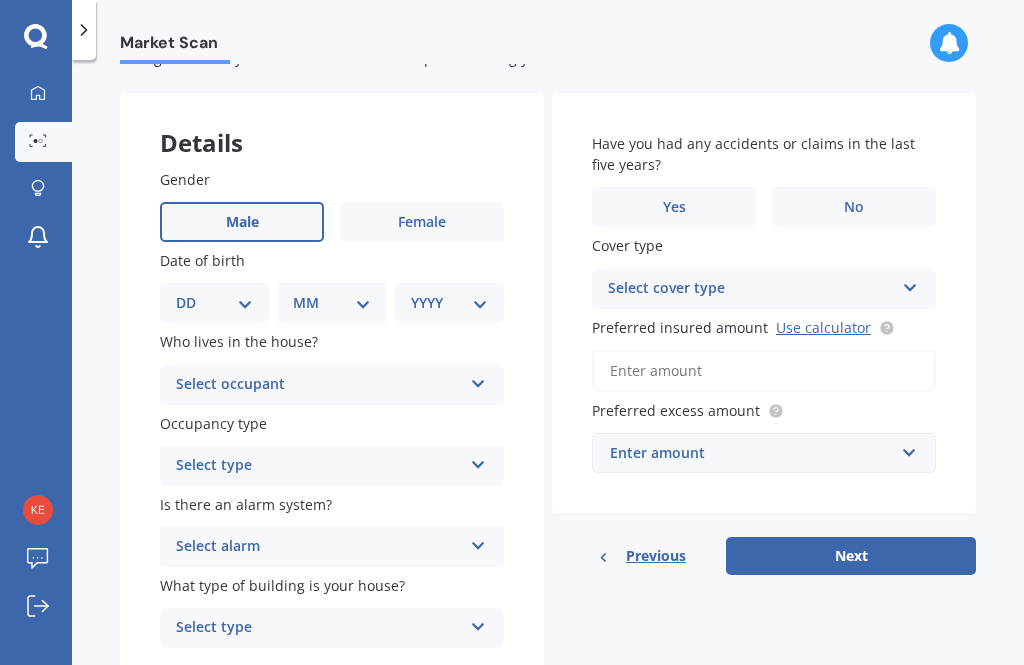 click on "DD 01 02 03 04 05 06 07 08 09 10 11 12 13 14 15 16 17 18 19 20 21 22 23 24 25 26 27 28 29 30 31" at bounding box center [214, 303] 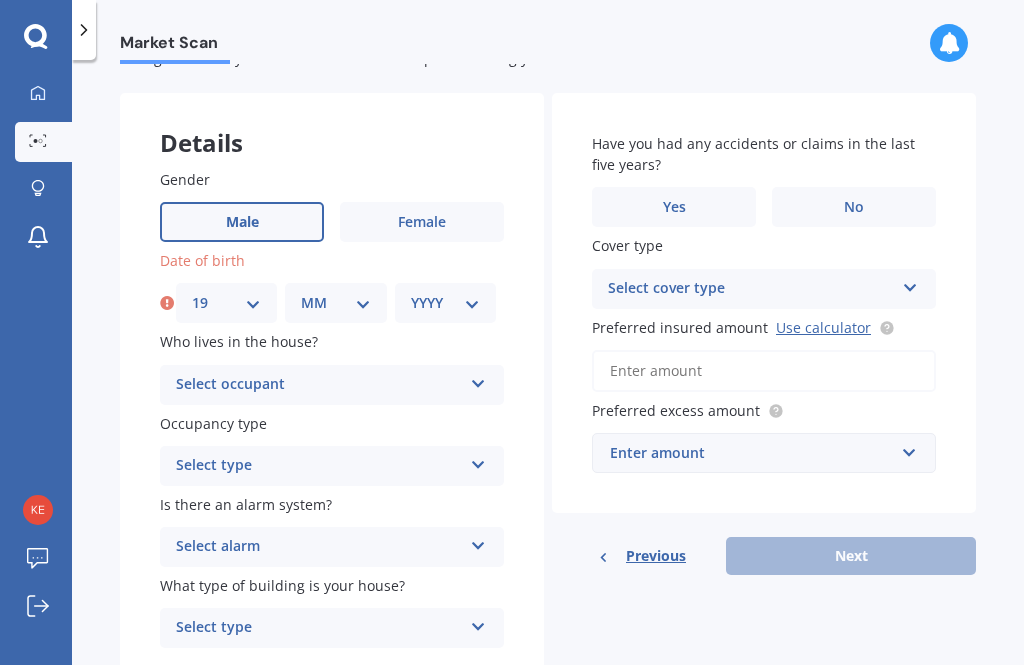 click on "MM 01 02 03 04 05 06 07 08 09 10 11 12" at bounding box center (335, 303) 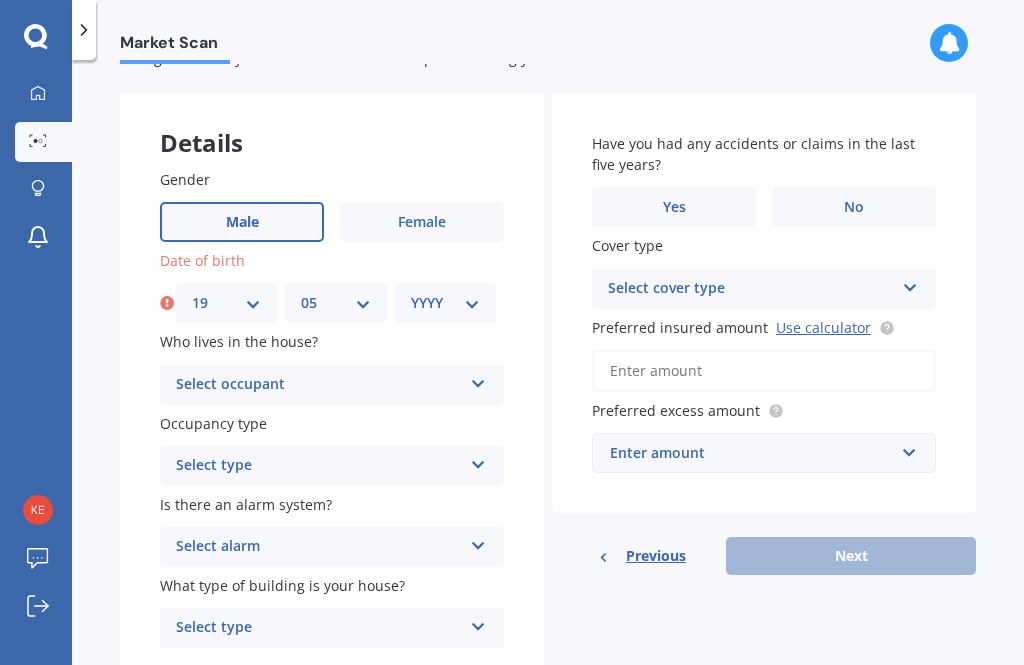 click on "YYYY 2009 2008 2007 2006 2005 2004 2003 2002 2001 2000 1999 1998 1997 1996 1995 1994 1993 1992 1991 1990 1989 1988 1987 1986 1985 1984 1983 1982 1981 1980 1979 1978 1977 1976 1975 1974 1973 1972 1971 1970 1969 1968 1967 1966 1965 1964 1963 1962 1961 1960 1959 1958 1957 1956 1955 1954 1953 1952 1951 1950 1949 1948 1947 1946 1945 1944 1943 1942 1941 1940 1939 1938 1937 1936 1935 1934 1933 1932 1931 1930 1929 1928 1927 1926 1925 1924 1923 1922 1921 1920 1919 1918 1917 1916 1915 1914 1913 1912 1911 1910" at bounding box center (445, 303) 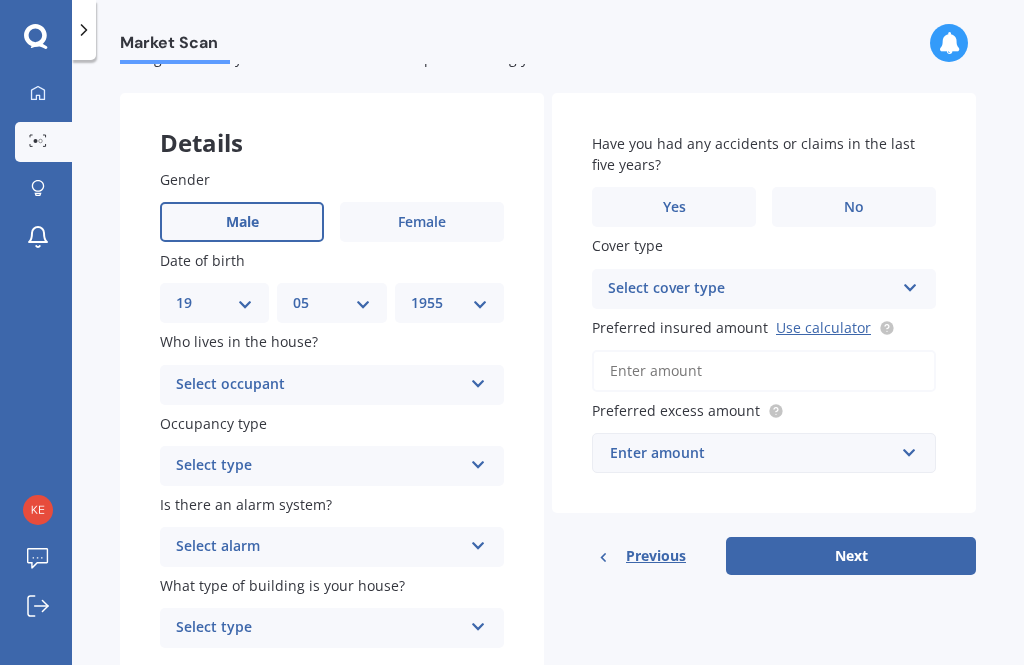 click on "Select occupant Owner Owner + Boarder" at bounding box center (332, 385) 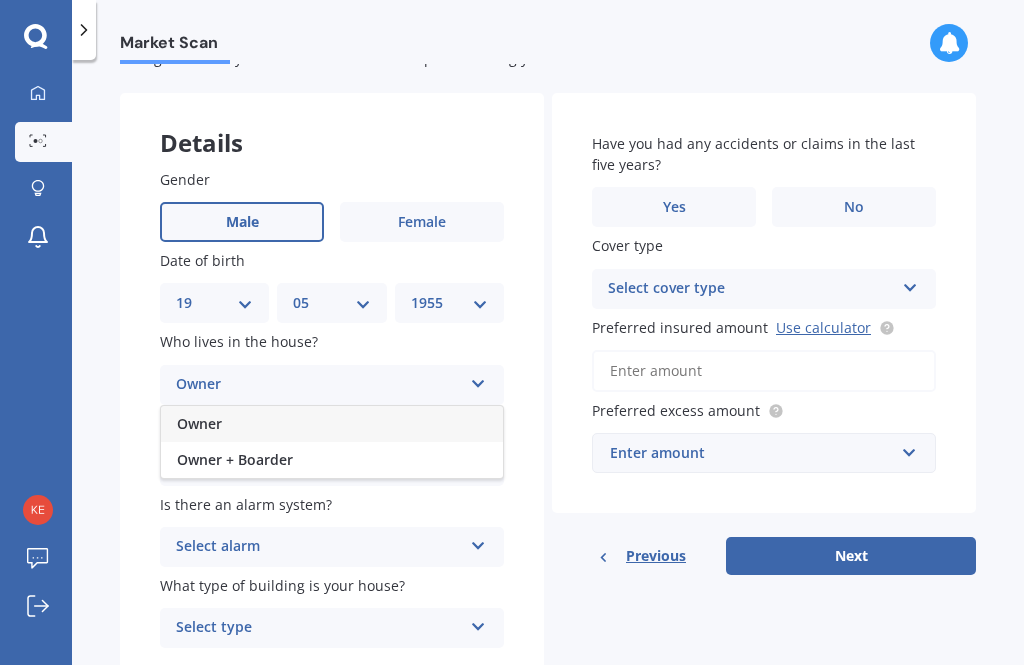 click at bounding box center (478, 380) 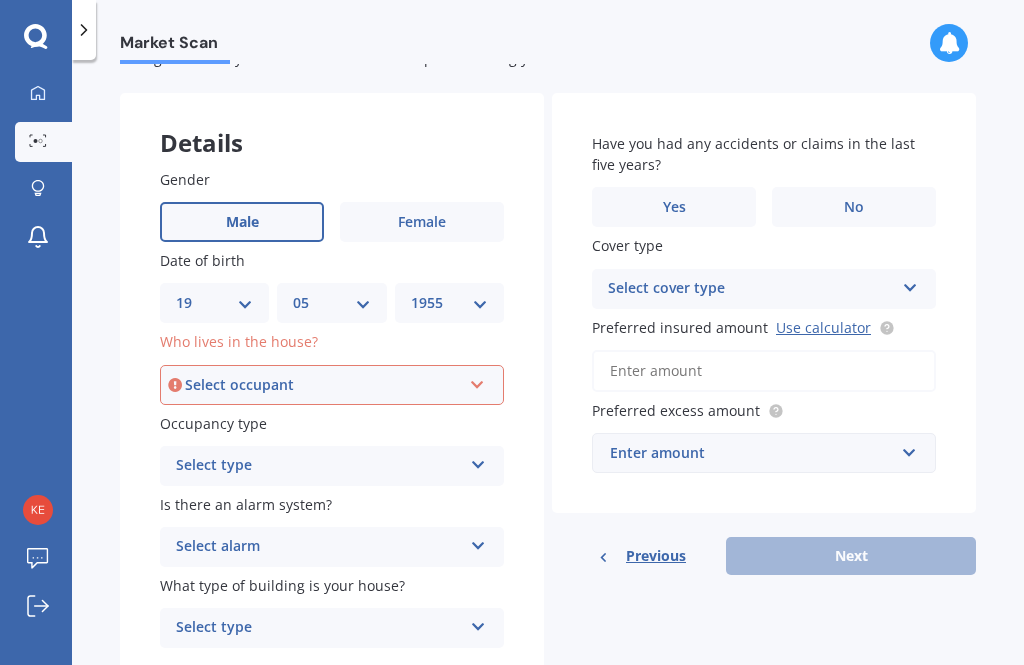 click at bounding box center (477, 381) 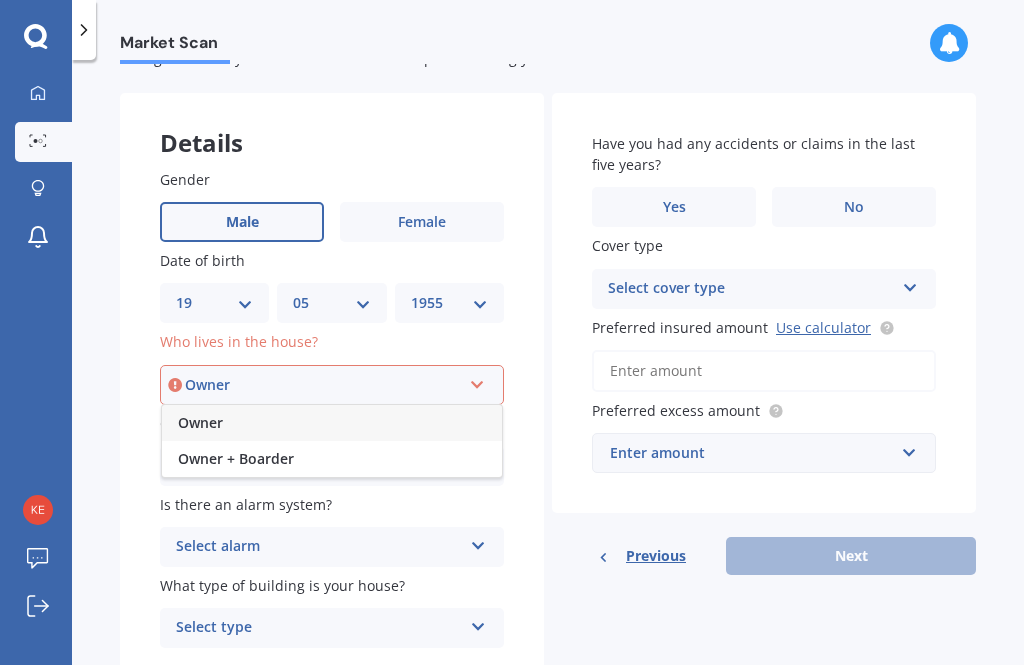 click on "Owner" at bounding box center [323, 385] 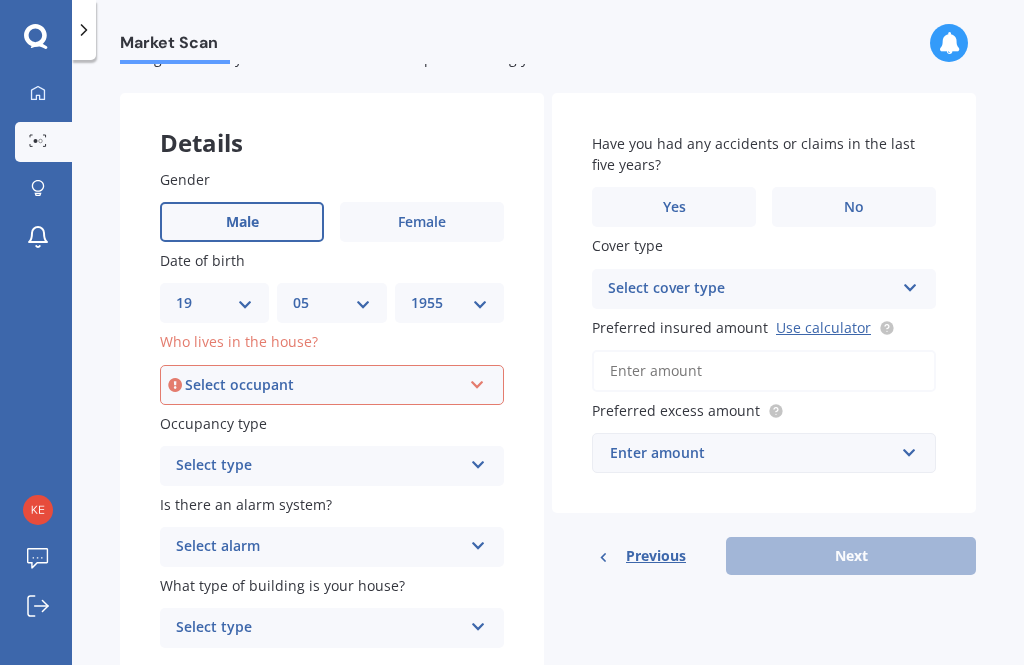 click at bounding box center (477, 381) 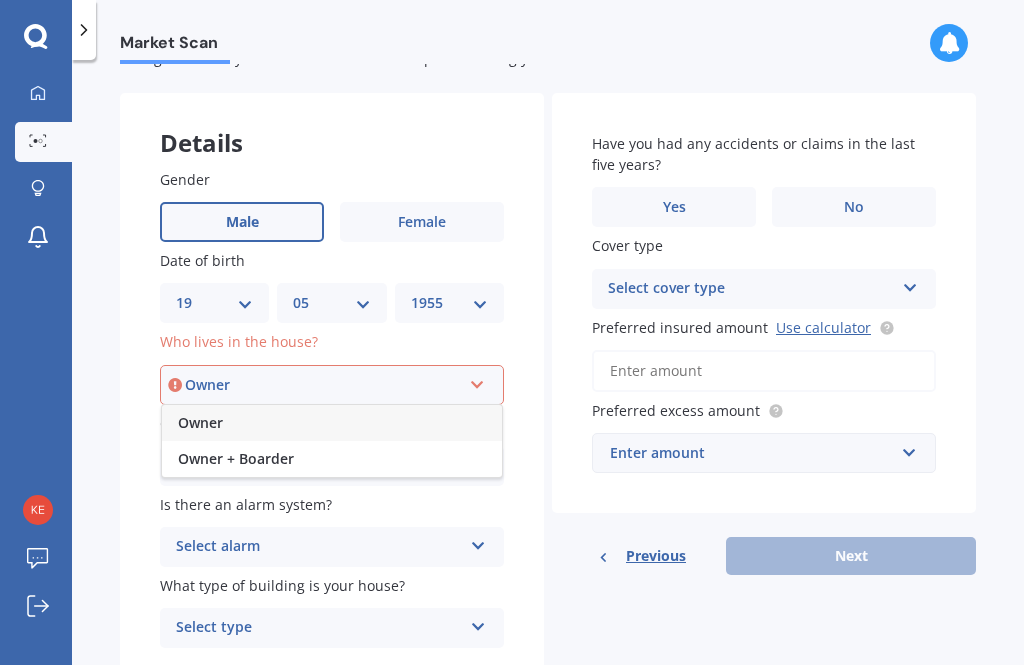 click on "Owner" at bounding box center [323, 385] 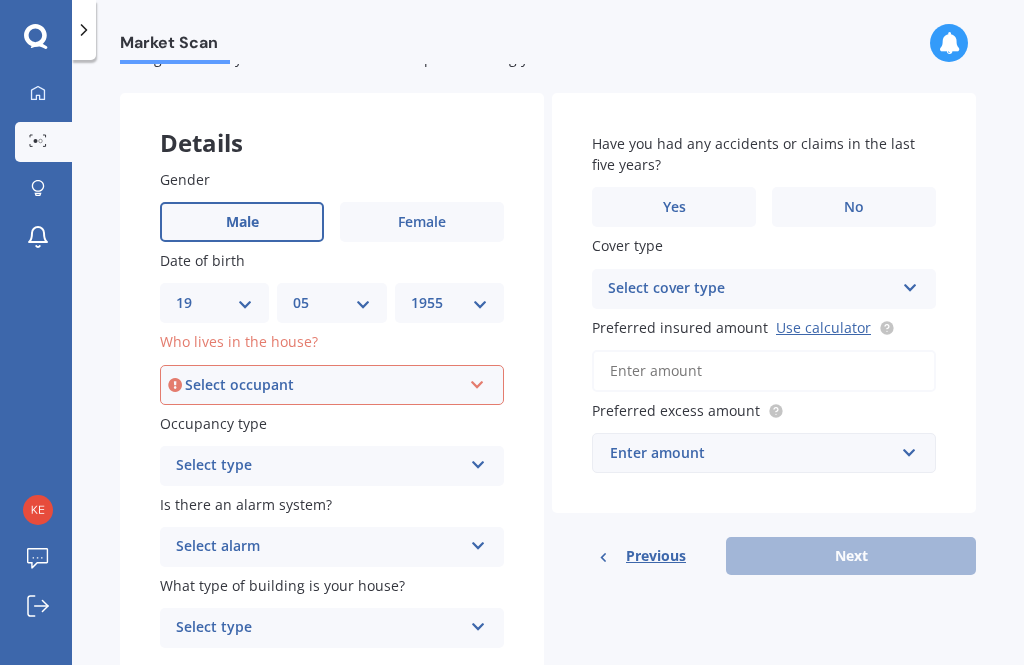 click at bounding box center (477, 381) 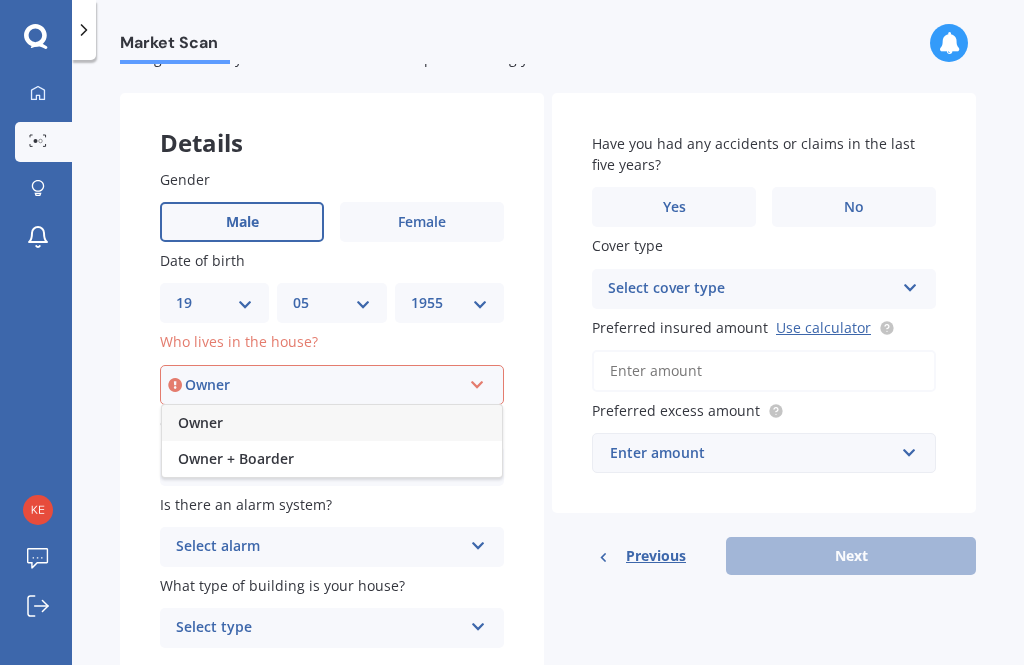 click on "Owner" at bounding box center (332, 423) 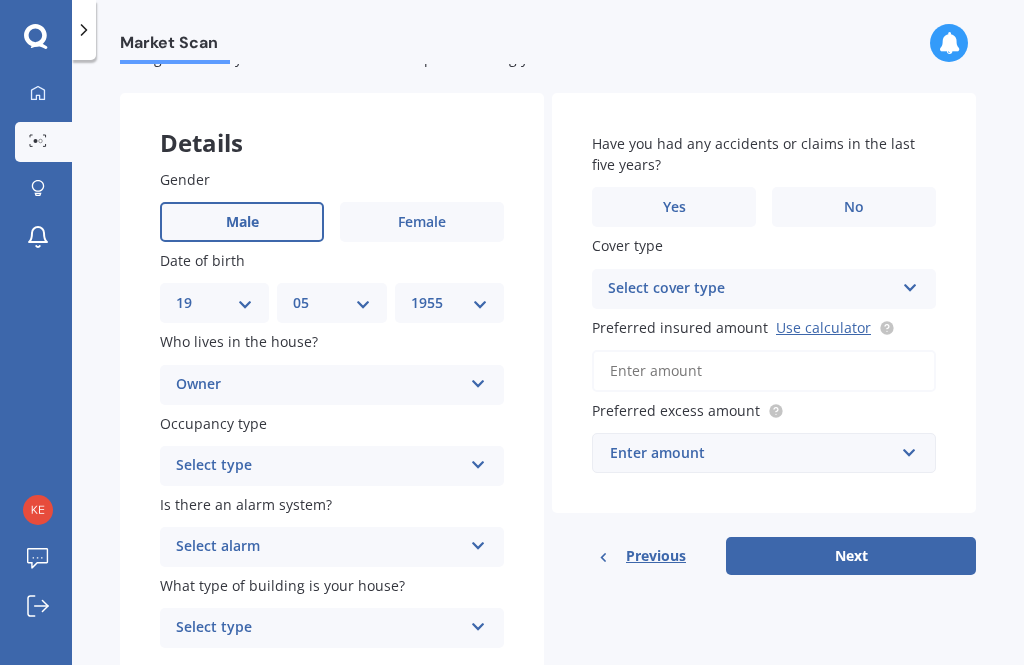 click at bounding box center [478, 461] 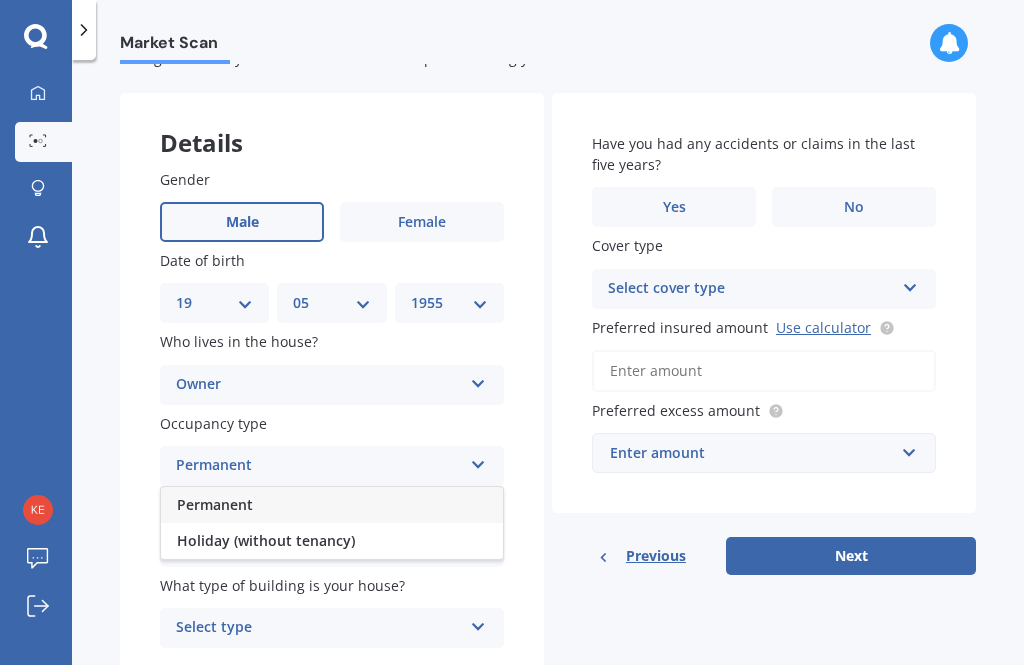 click on "Permanent" at bounding box center [332, 505] 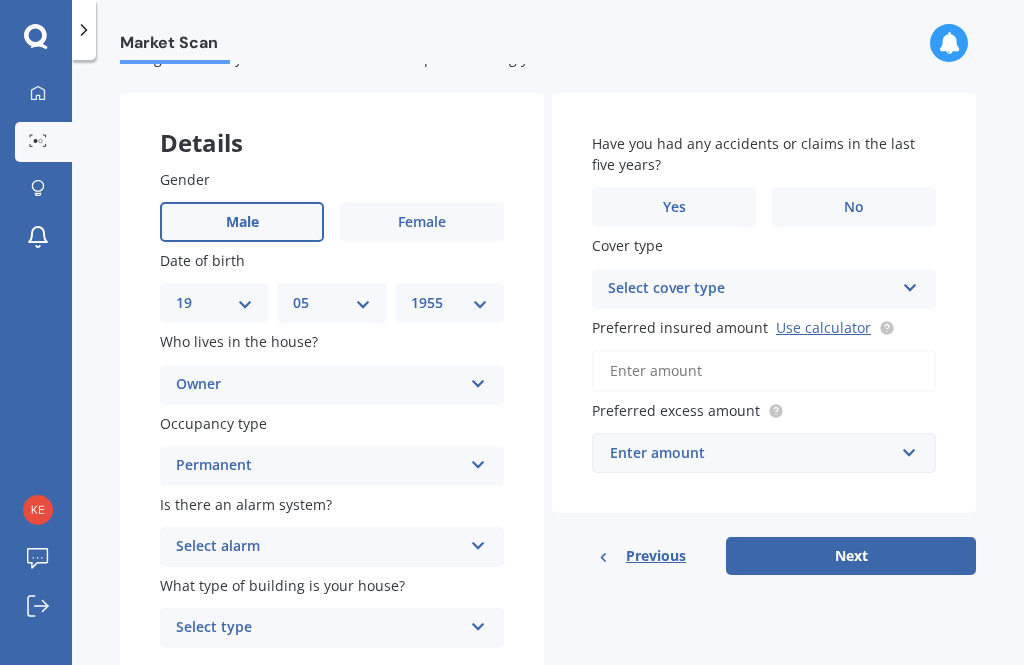 click at bounding box center (478, 542) 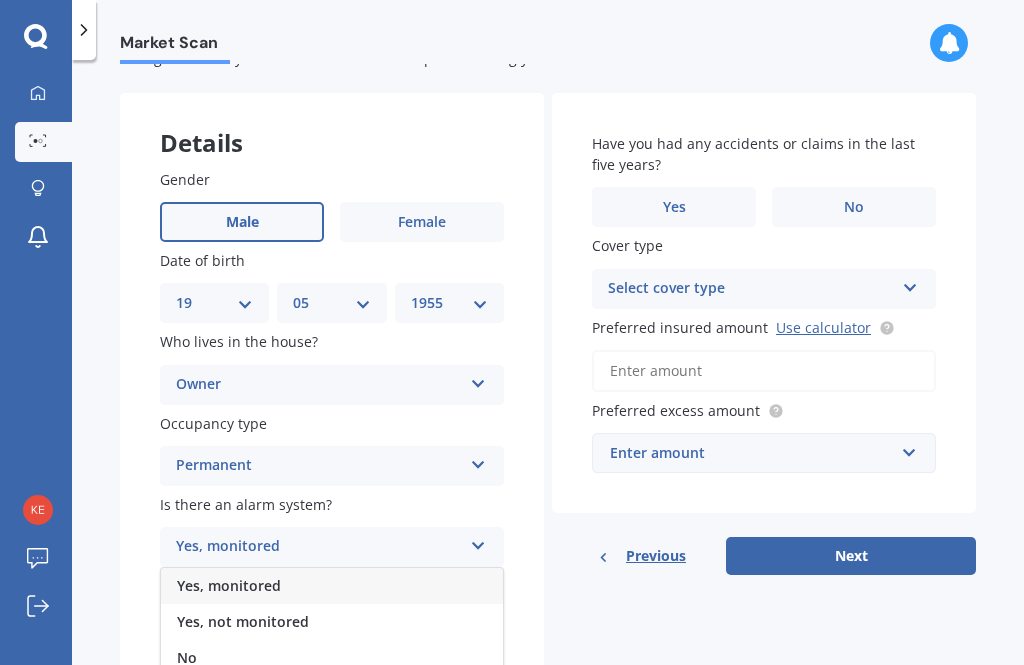 click on "Yes, not monitored" at bounding box center (243, 621) 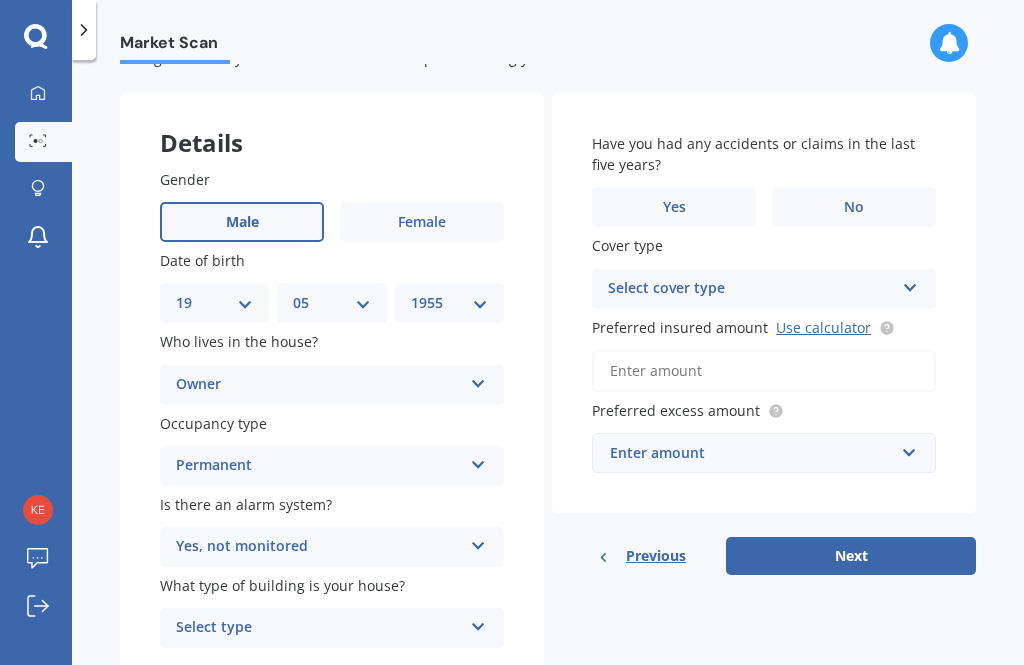 click at bounding box center (478, 623) 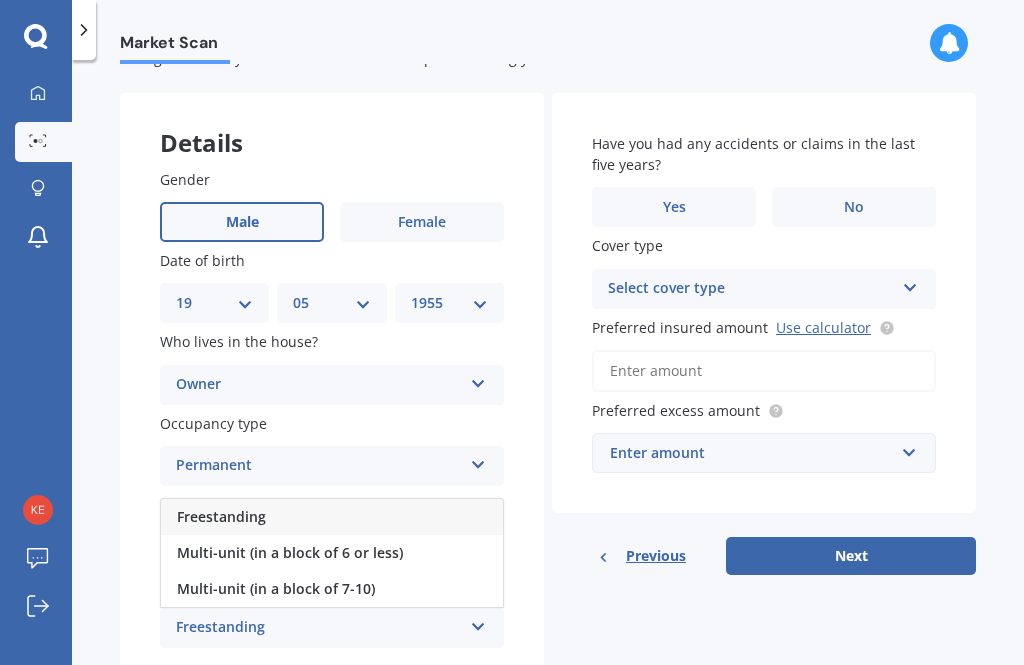 click on "Freestanding" at bounding box center (319, 628) 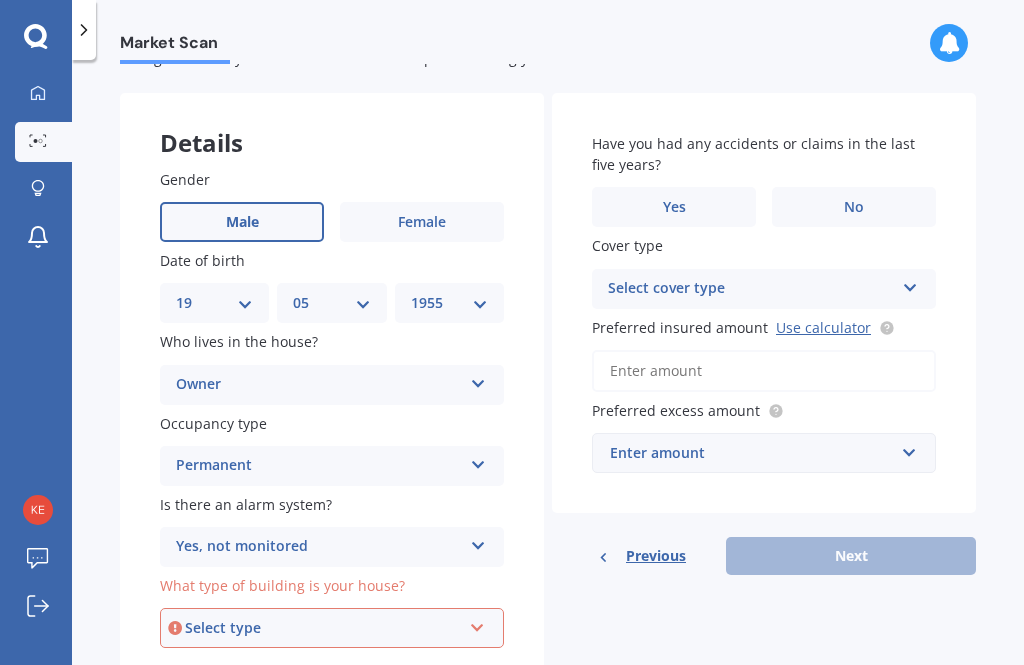click at bounding box center [477, 624] 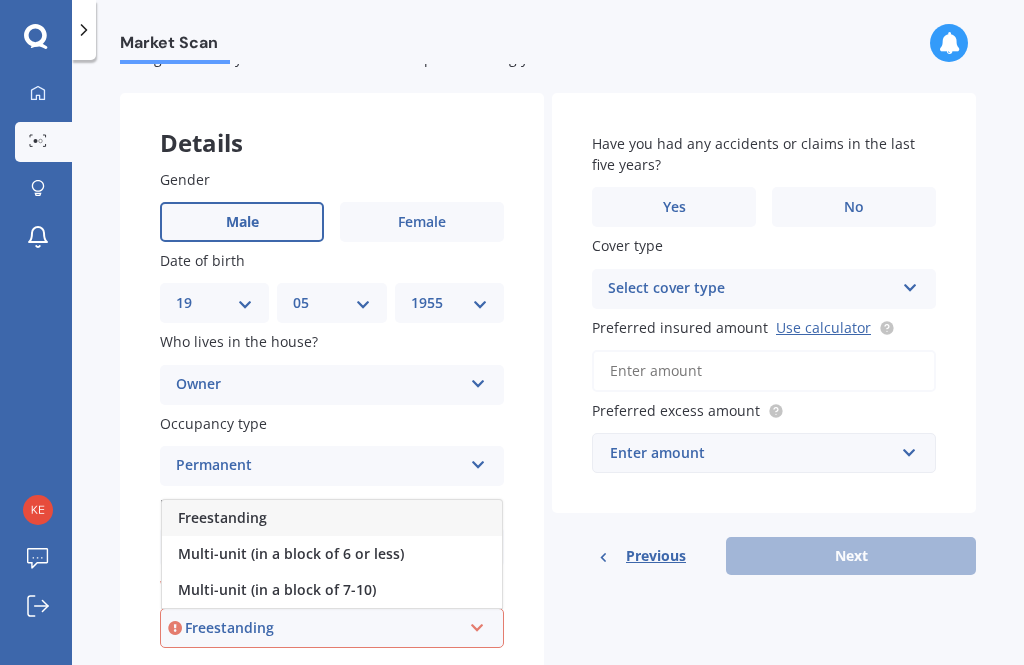 scroll, scrollTop: 6, scrollLeft: 0, axis: vertical 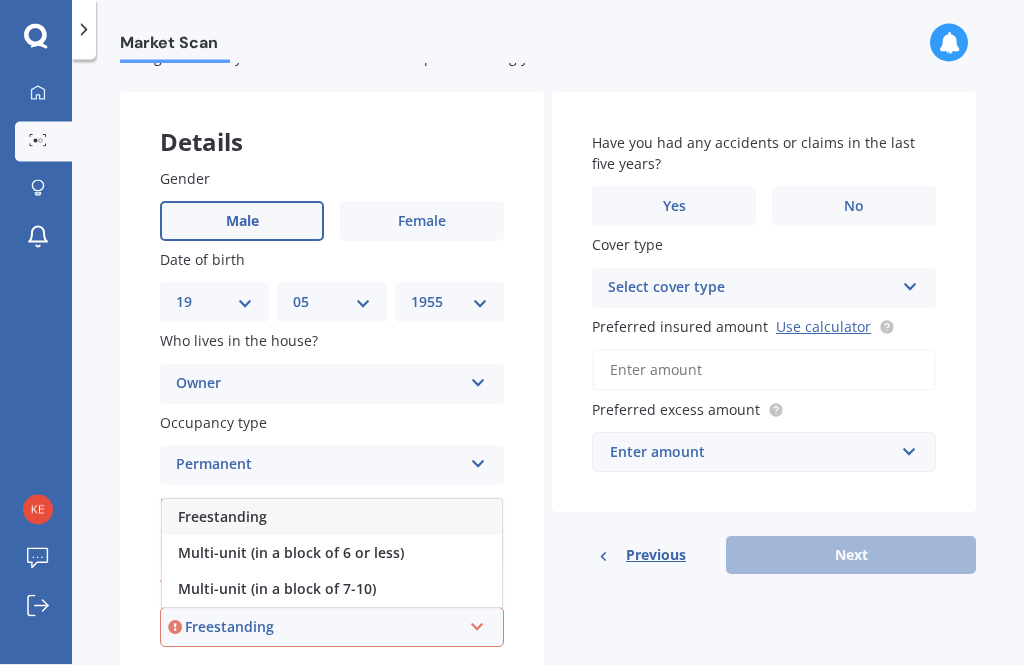 click on "Freestanding" at bounding box center [332, 518] 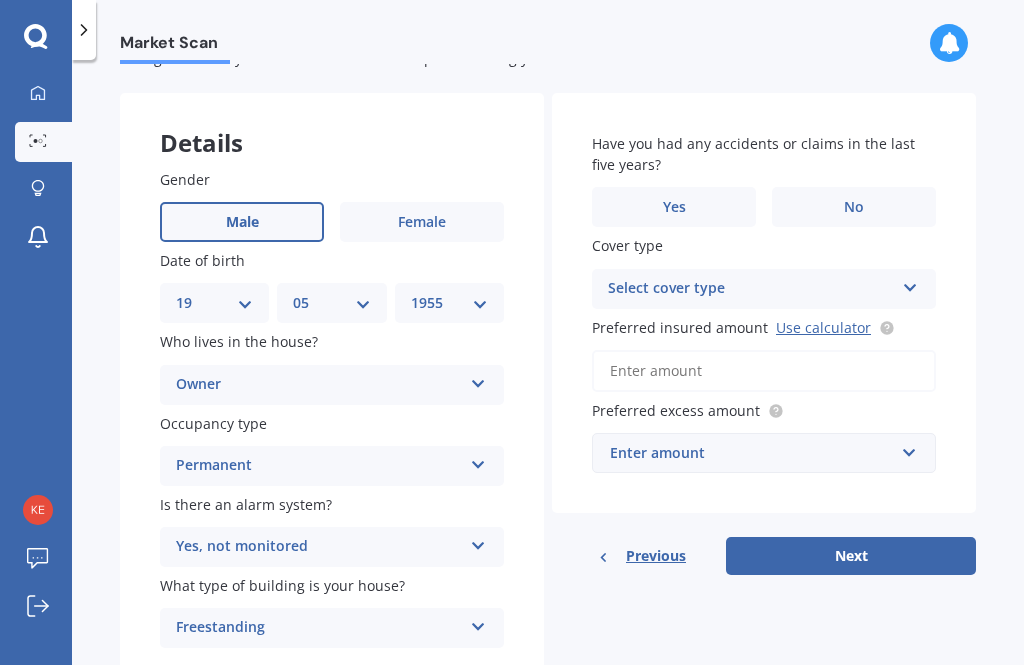 scroll, scrollTop: 64, scrollLeft: 0, axis: vertical 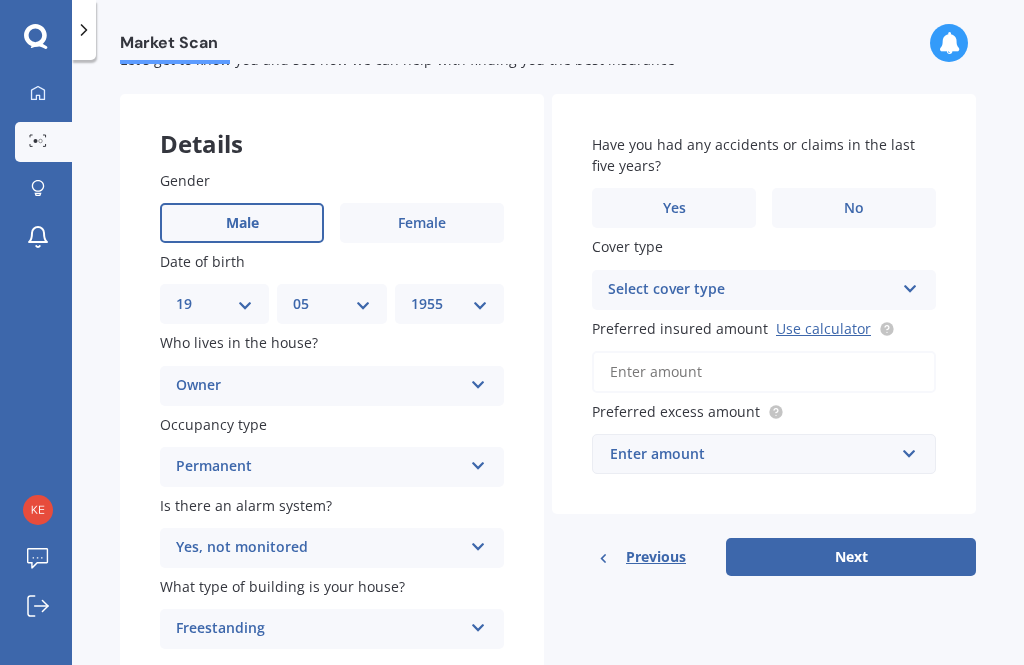 click on "No" at bounding box center (854, 208) 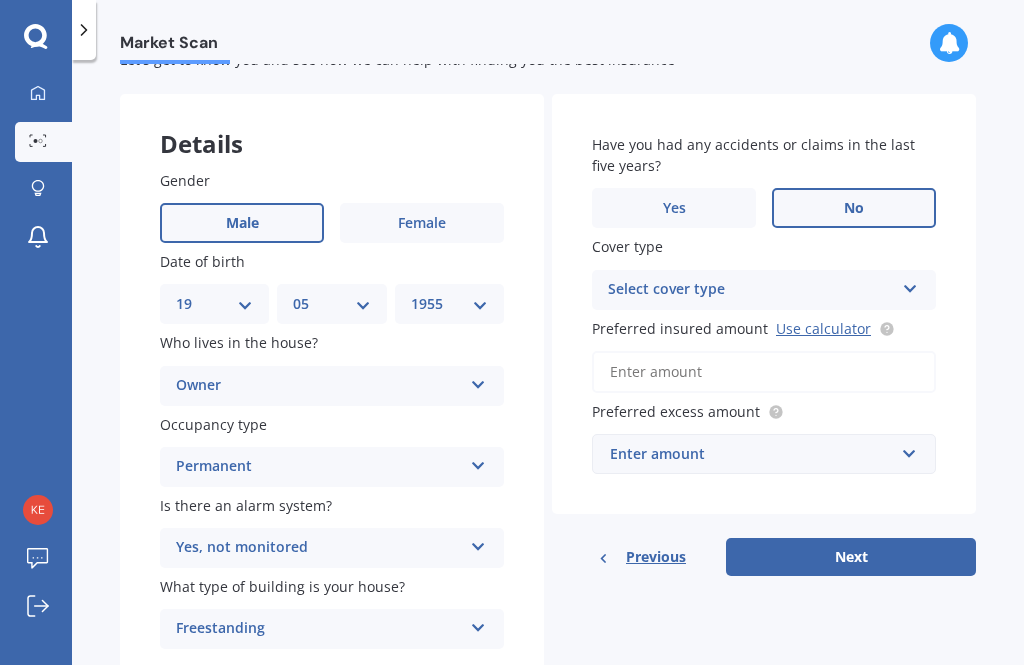click at bounding box center (910, 285) 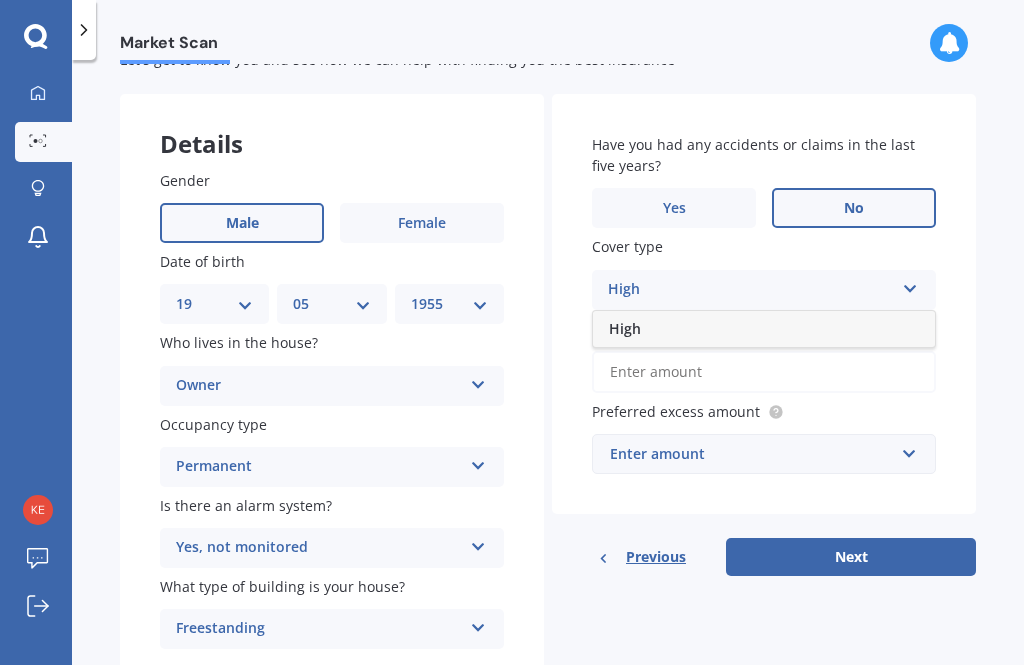 click on "High" at bounding box center (764, 329) 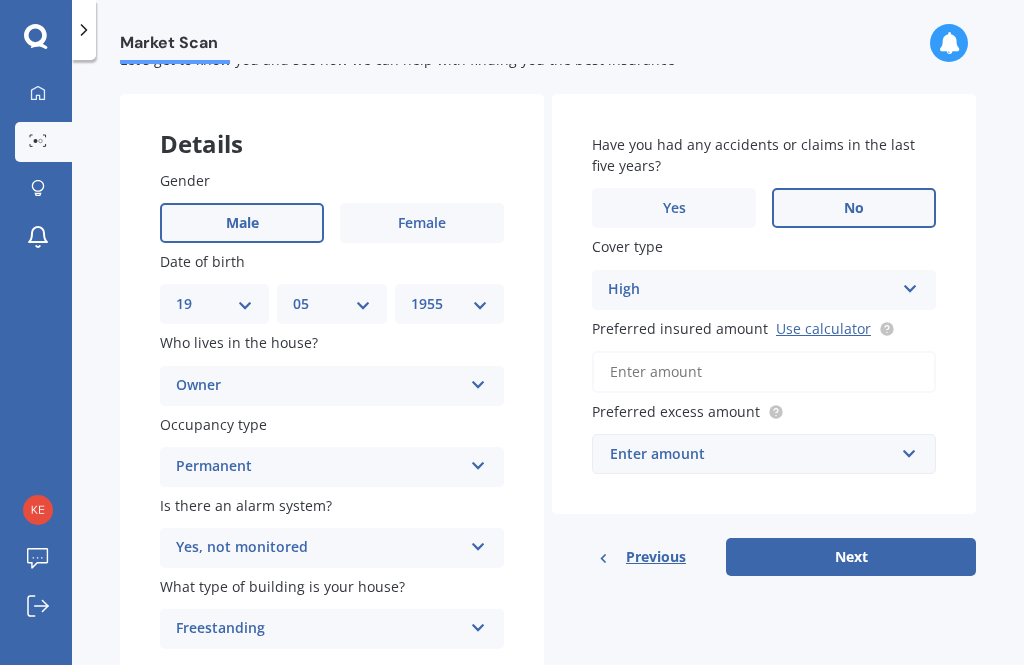 click on "Preferred insured amount Use calculator" at bounding box center (764, 372) 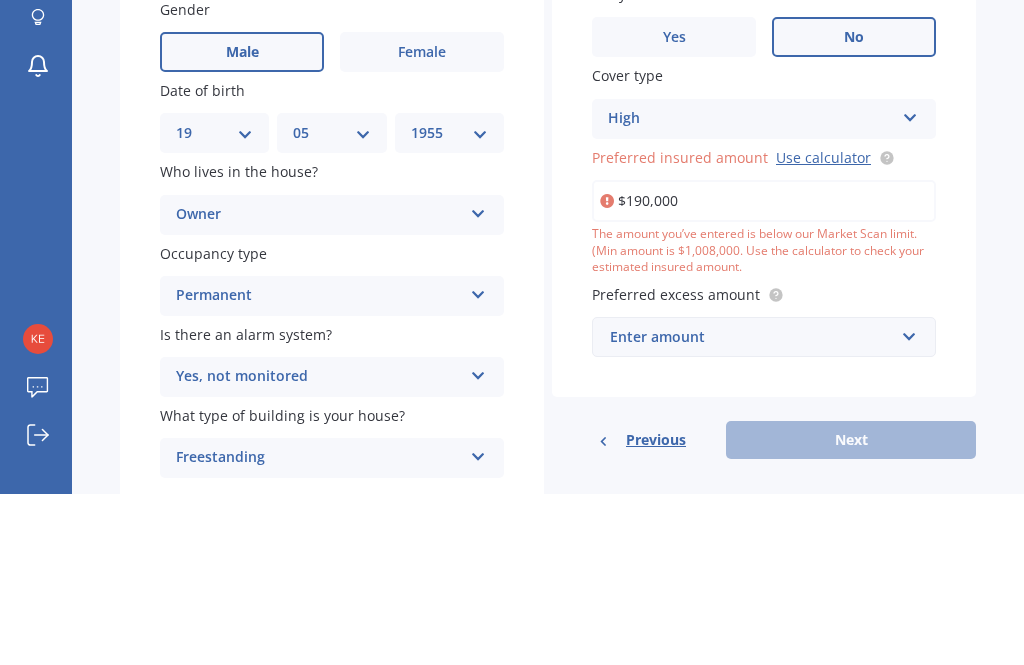 type on "$1,900,000" 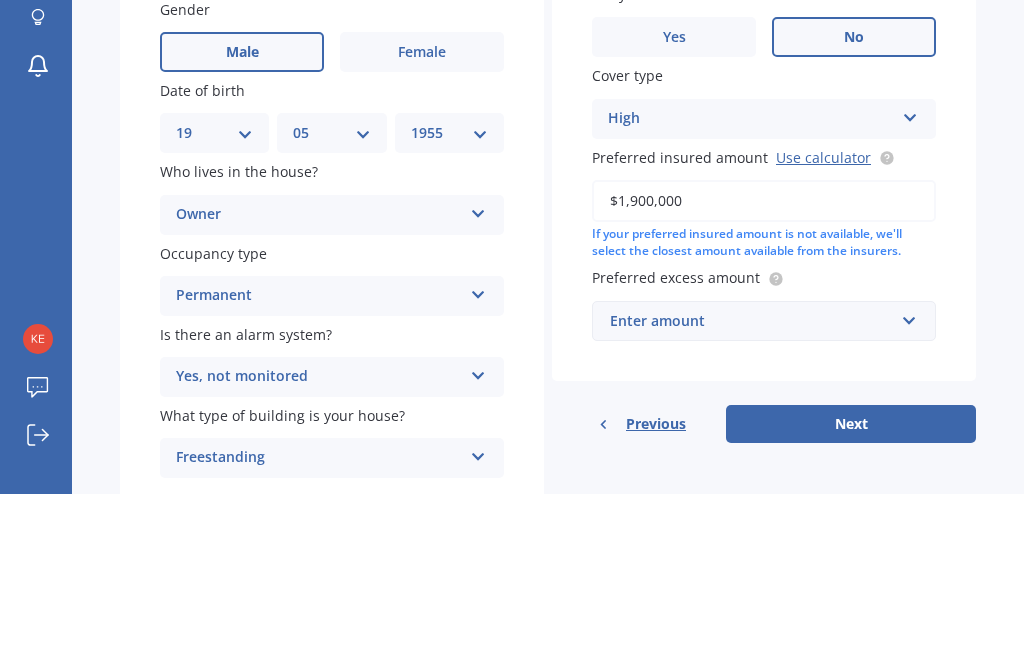scroll, scrollTop: 68, scrollLeft: 0, axis: vertical 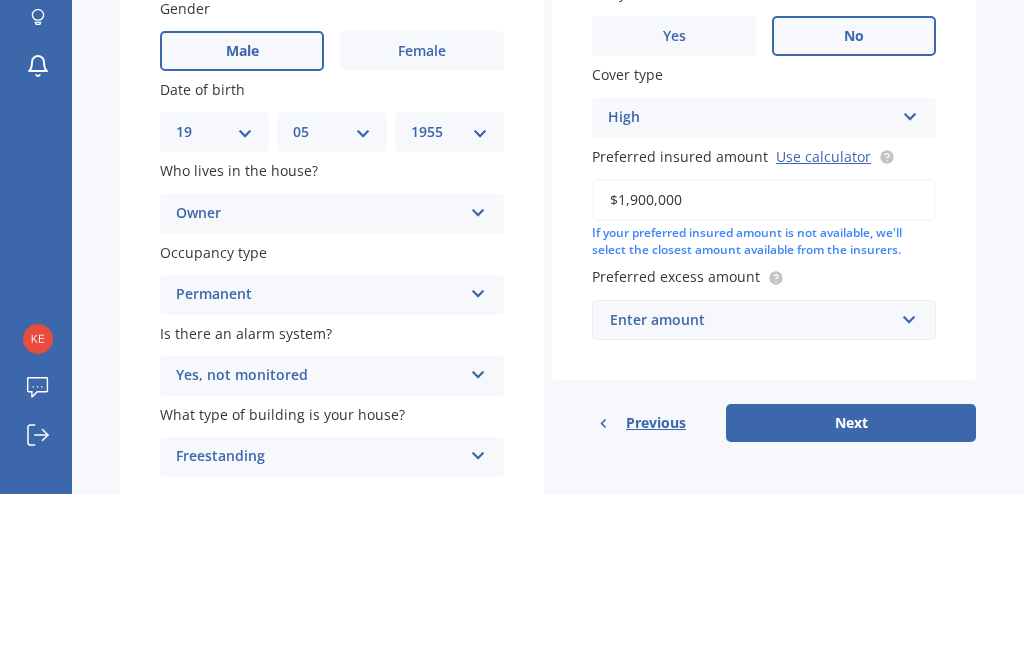 click on "If your preferred insured amount is not available, we'll select the closest amount available from the insurers." at bounding box center [764, 413] 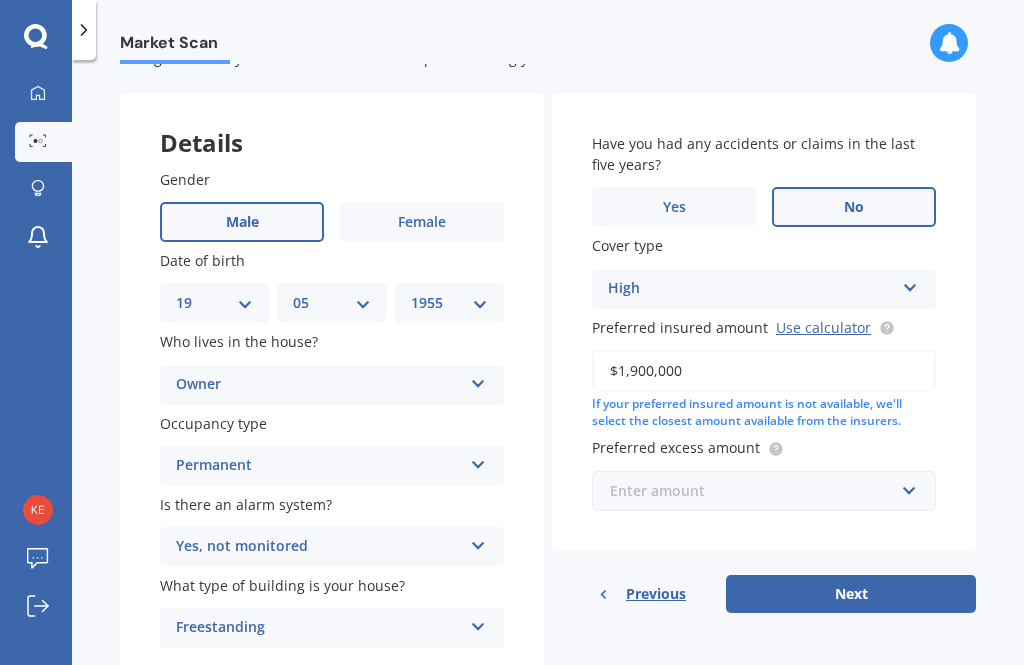 click at bounding box center [757, 491] 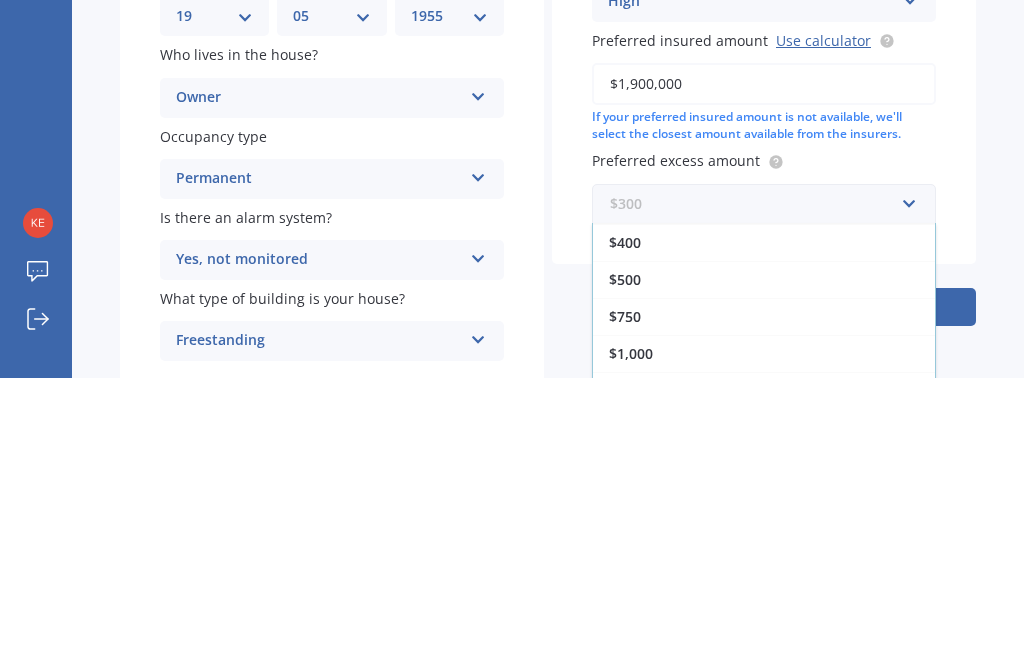 scroll, scrollTop: 36, scrollLeft: 0, axis: vertical 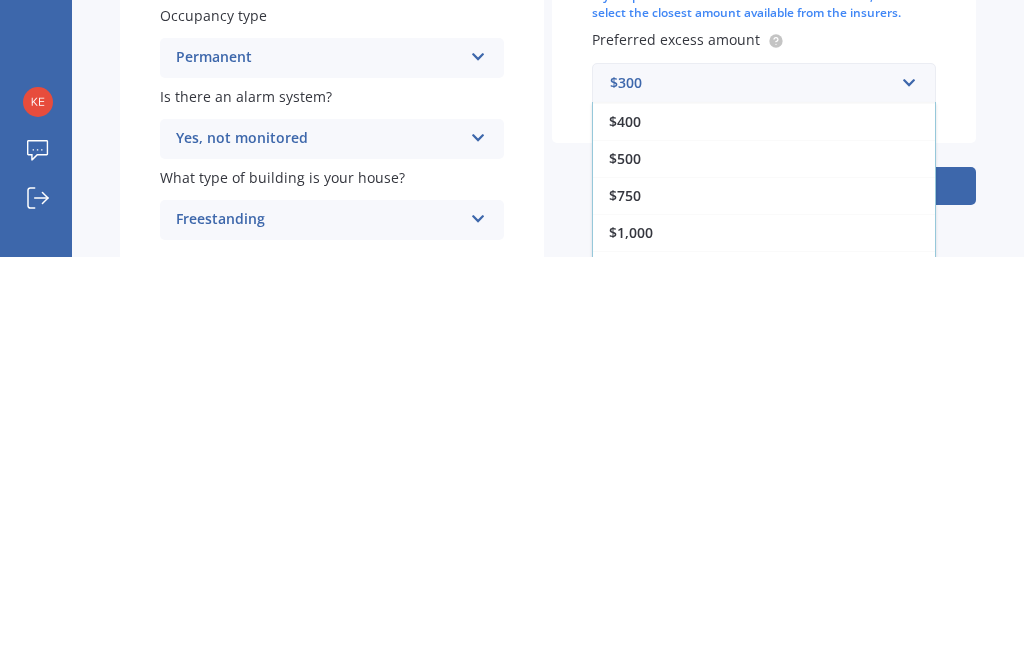 click on "$2,500" at bounding box center (764, 714) 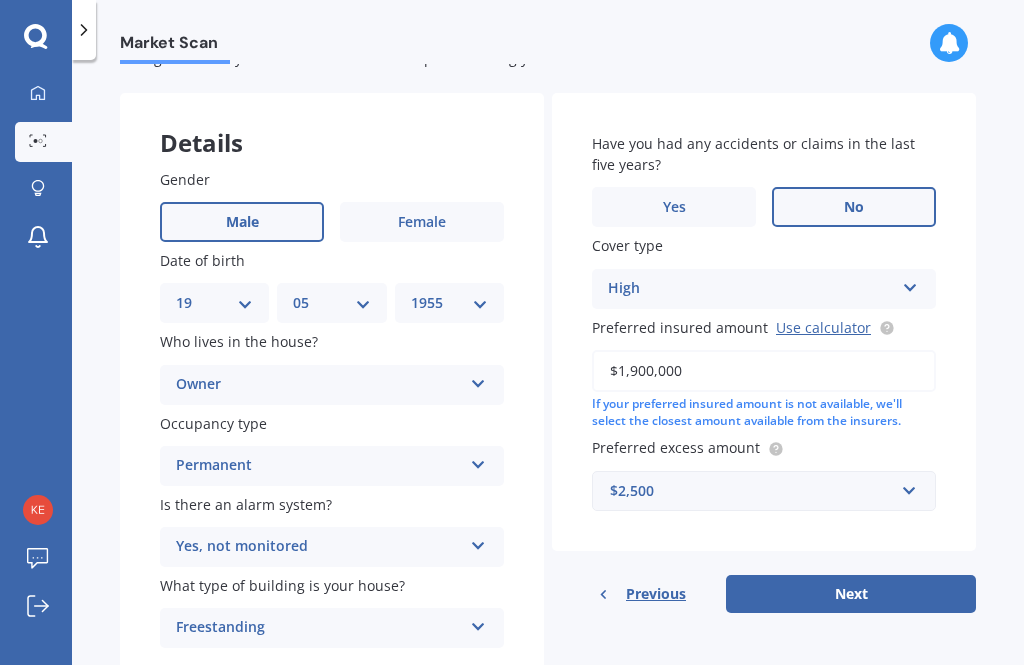 click on "Market Scan House Market Scan 70 % Let's get to know you and see how we can help with finding you the best insurance Details Gender Male Female Date of birth DD 01 02 03 04 05 06 07 08 09 10 11 12 13 14 15 16 17 18 19 20 21 22 23 24 25 26 27 28 29 30 31 MM 01 02 03 04 05 06 07 08 09 10 11 12 YYYY 2009 2008 2007 2006 2005 2004 2003 2002 2001 2000 1999 1998 1997 1996 1995 1994 1993 1992 1991 1990 1989 1988 1987 1986 1985 1984 1983 1982 1981 1980 1979 1978 1977 1976 1975 1974 1973 1972 1971 1970 1969 1968 1967 1966 1965 1964 1963 1962 1961 1960 1959 1958 1957 1956 1955 1954 1953 1952 1951 1950 1949 1948 1947 1946 1945 1944 1943 1942 1941 1940 1939 1938 1937 1936 1935 1934 1933 1932 1931 1930 1929 1928 1927 1926 1925 1924 1923 1922 1921 1920 1919 1918 1917 1916 1915 1914 1913 1912 1911 1910 Who lives in the house? Owner Owner Owner + Boarder Occupancy type Permanent Permanent Holiday (without tenancy) Is there an alarm system? Yes, not monitored Yes, monitored Yes, not monitored No Freestanding Freestanding Yes" at bounding box center (548, 366) 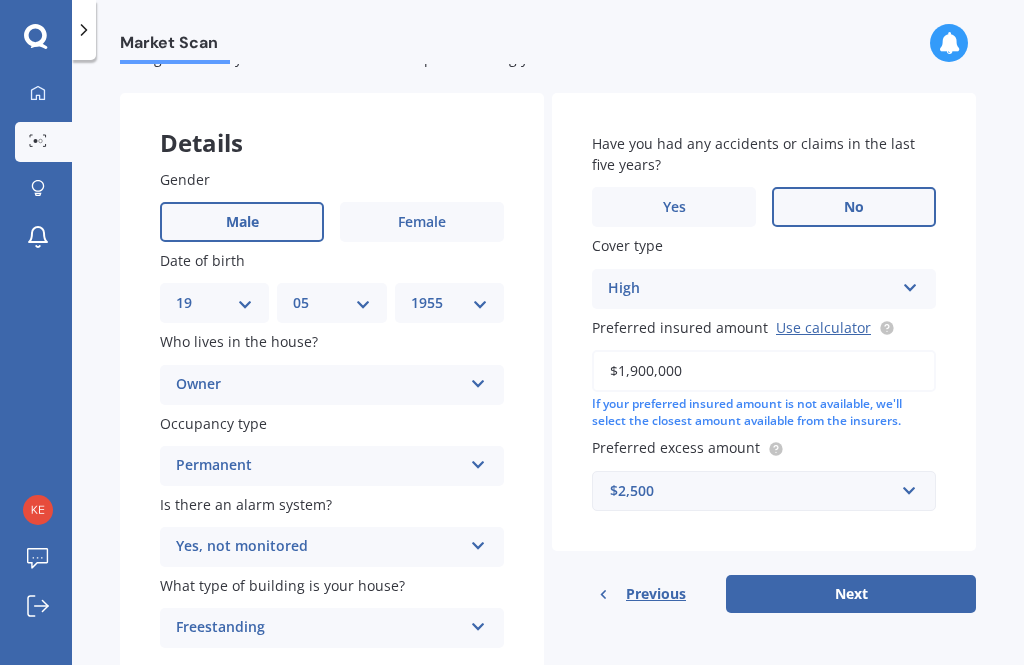 click on "Next" at bounding box center [851, 594] 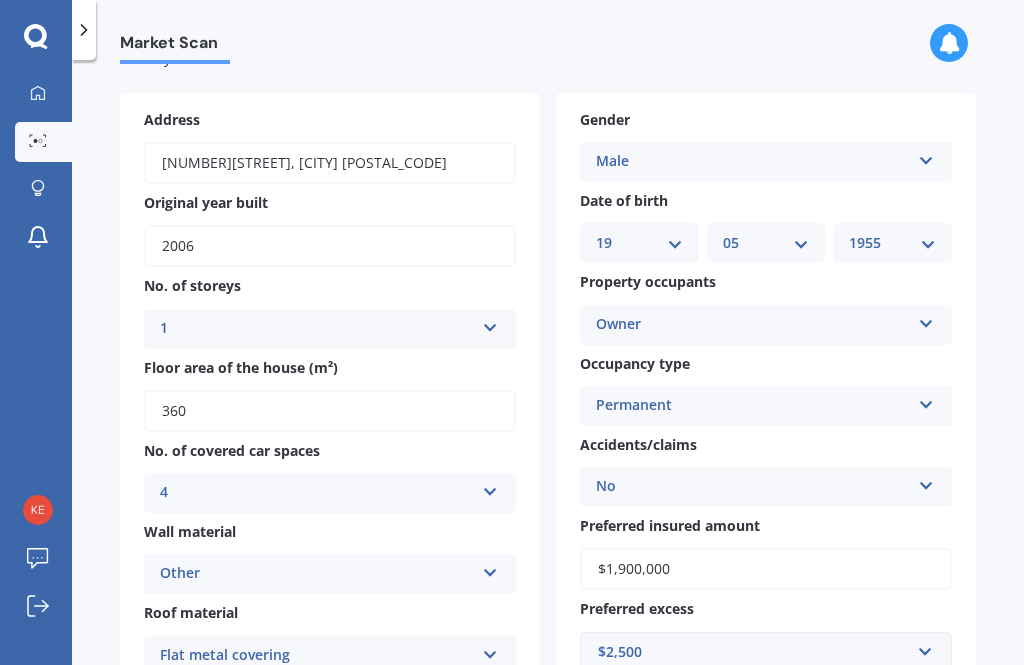 click on "$1,900,000" at bounding box center [766, 569] 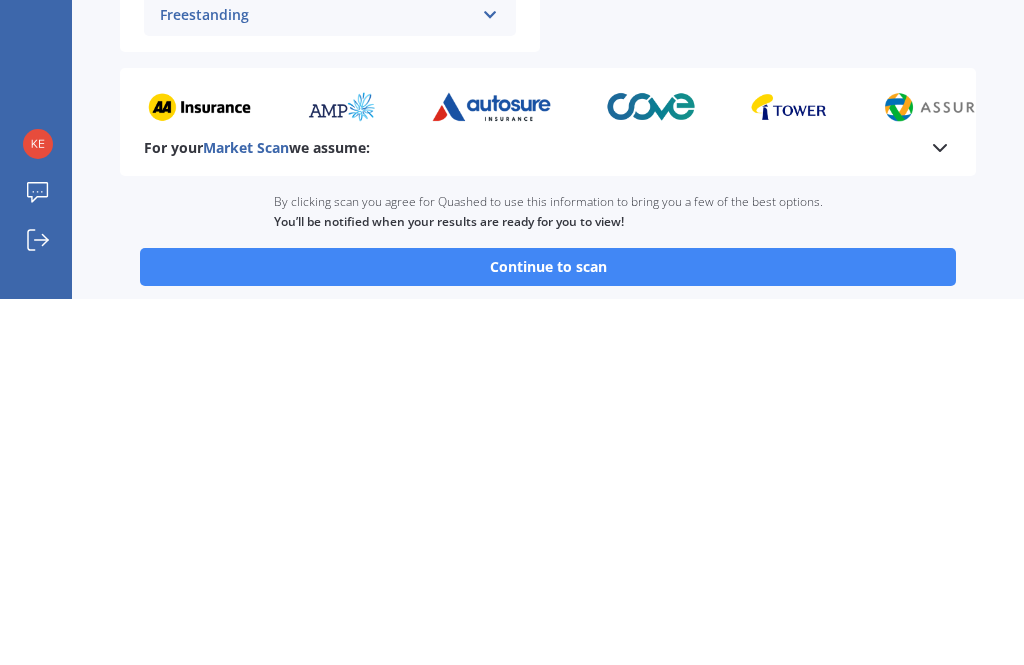 scroll, scrollTop: 668, scrollLeft: 0, axis: vertical 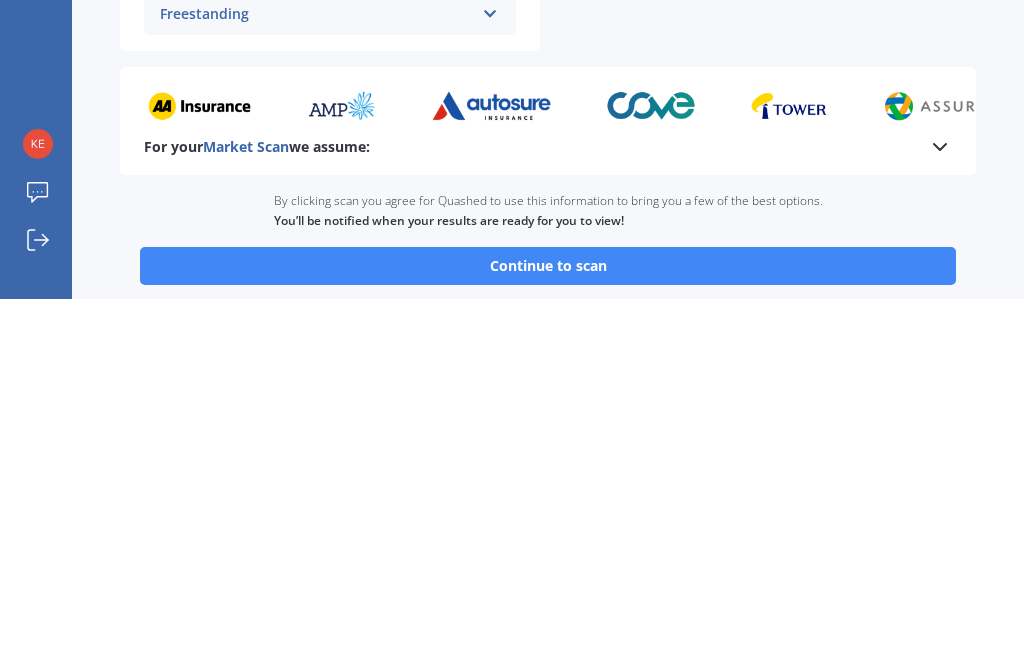 click on "Continue to scan" at bounding box center (548, 632) 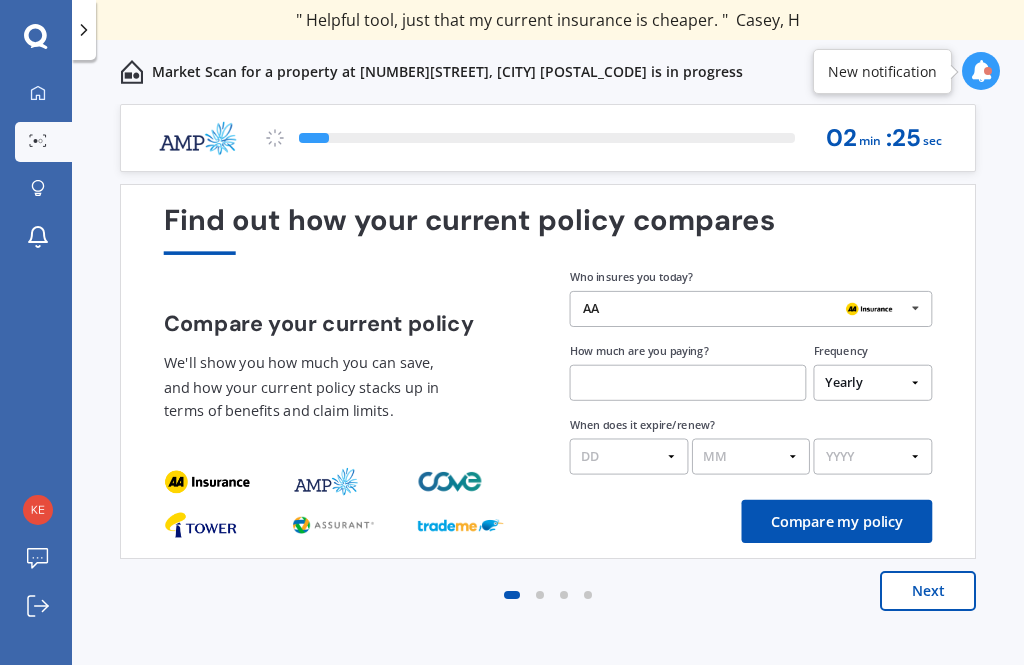 scroll, scrollTop: 0, scrollLeft: 0, axis: both 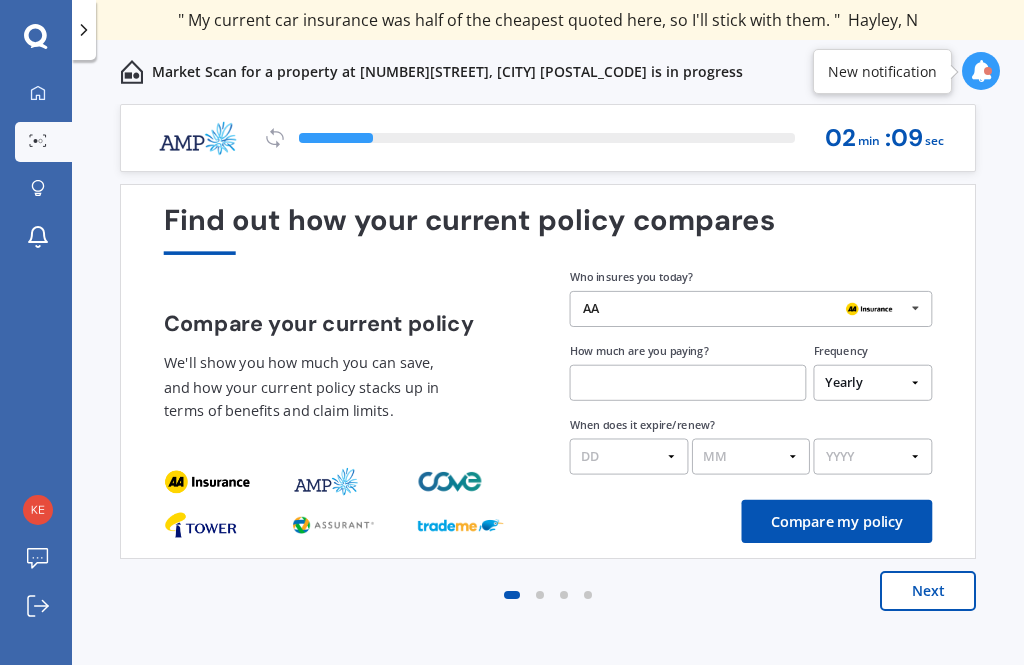 click at bounding box center (688, 383) 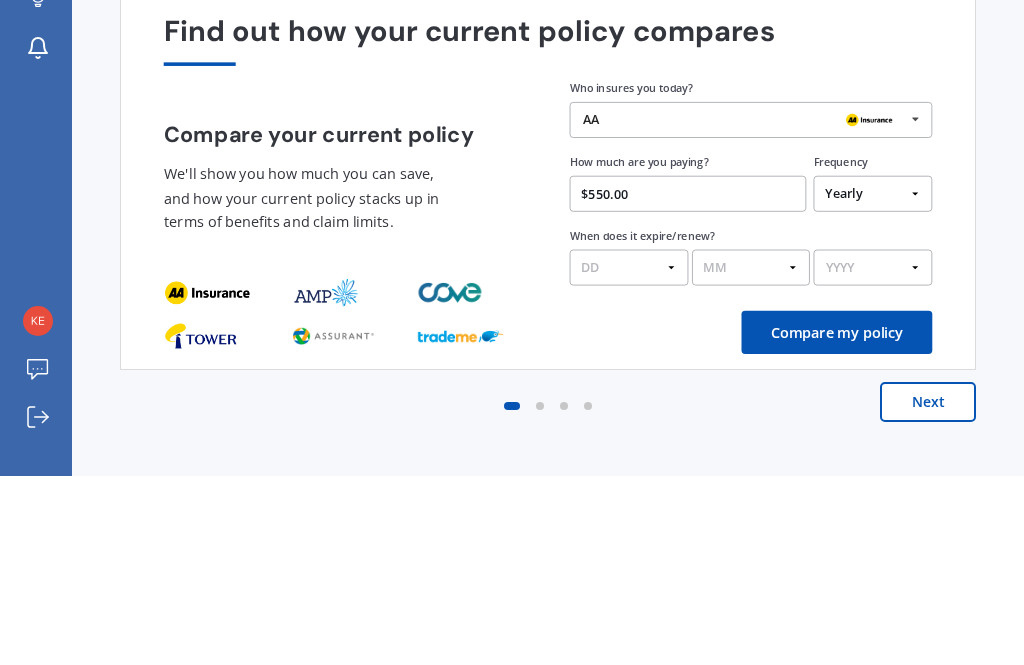 type on "$5,500.00" 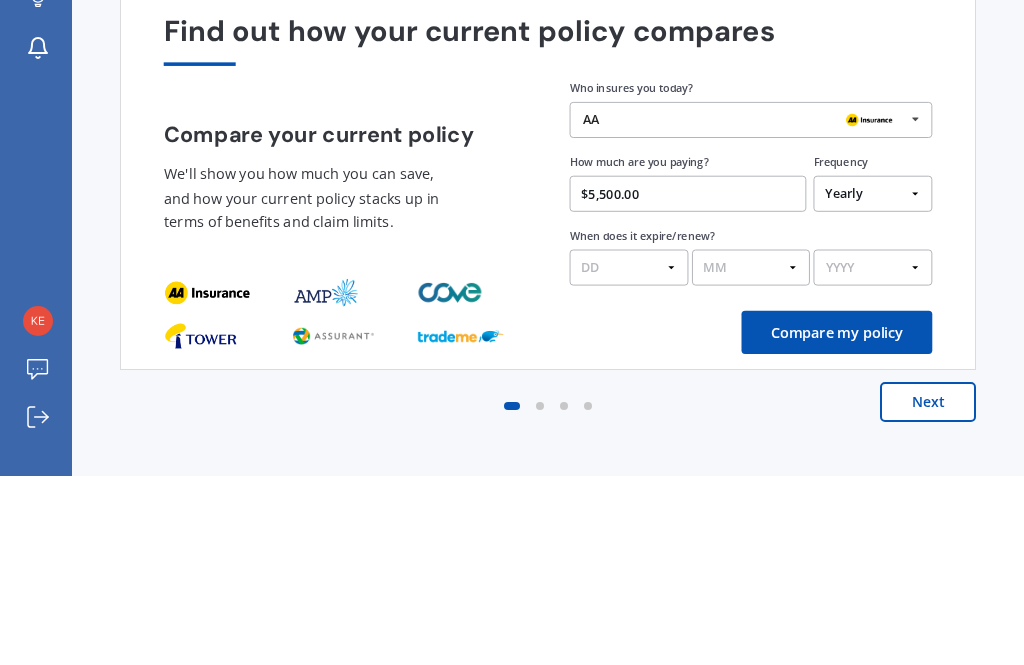 click on "MM 01 02 03 04 05 06 07 08 09 10 11 12" at bounding box center [751, 457] 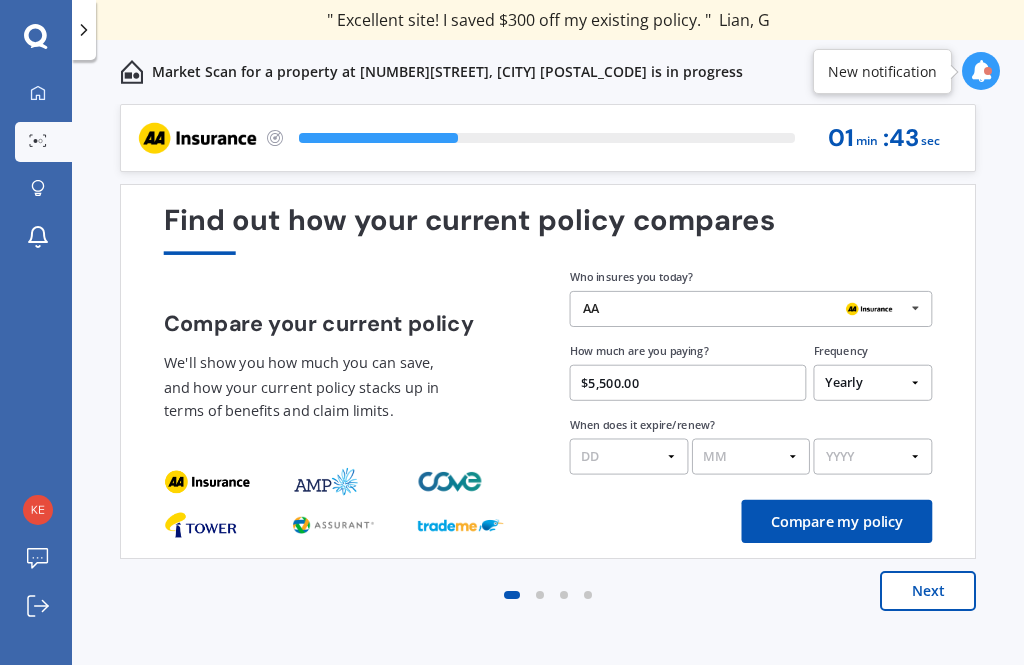 select on "08" 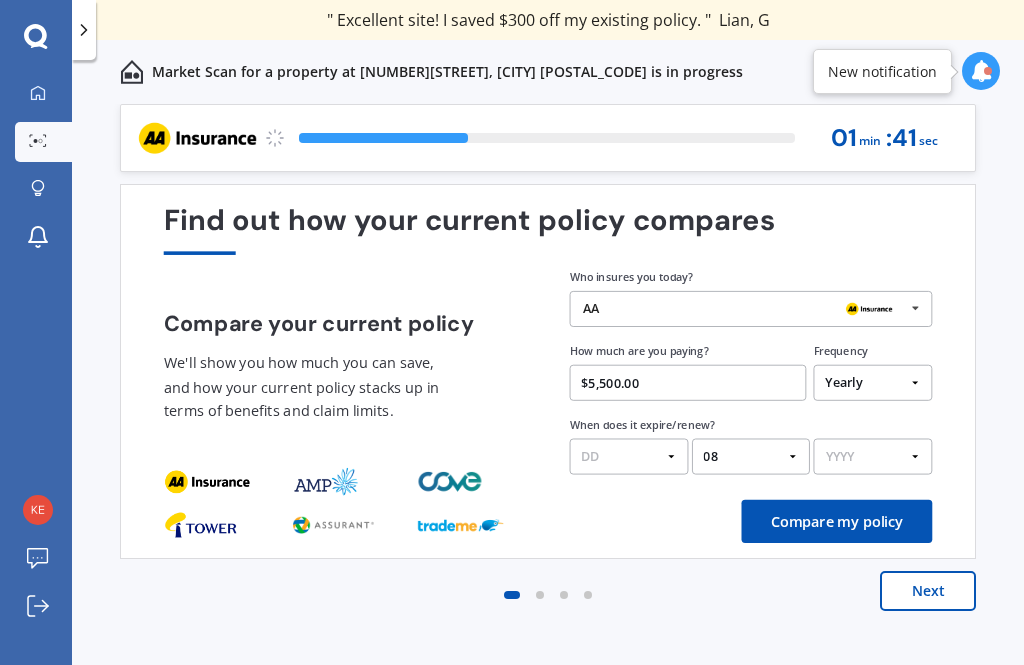 click on "YYYY 2026 2025 2024" at bounding box center (873, 457) 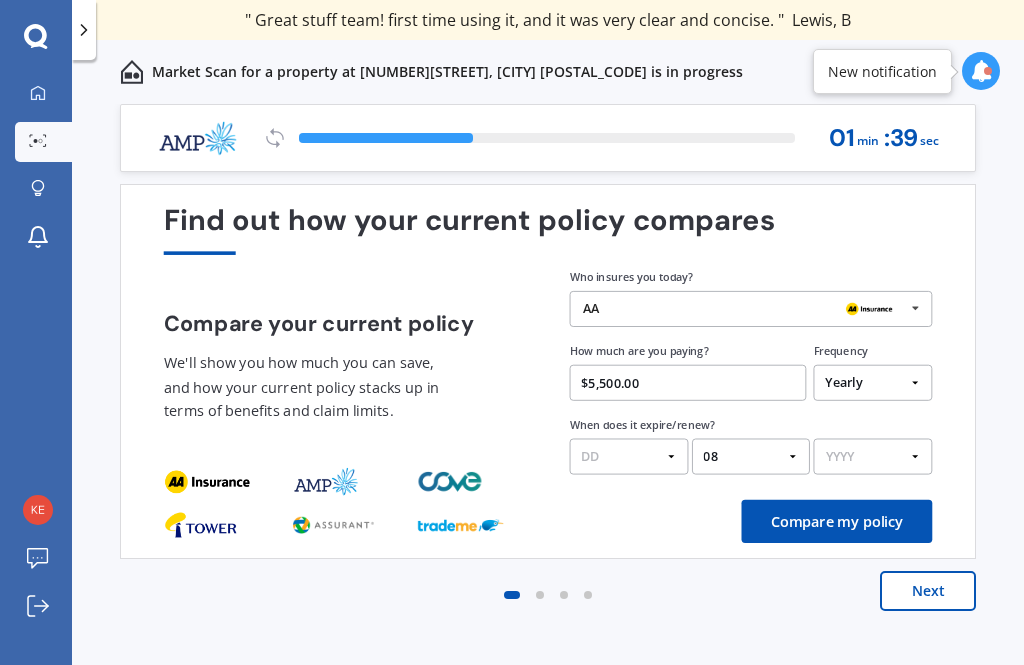 select on "2025" 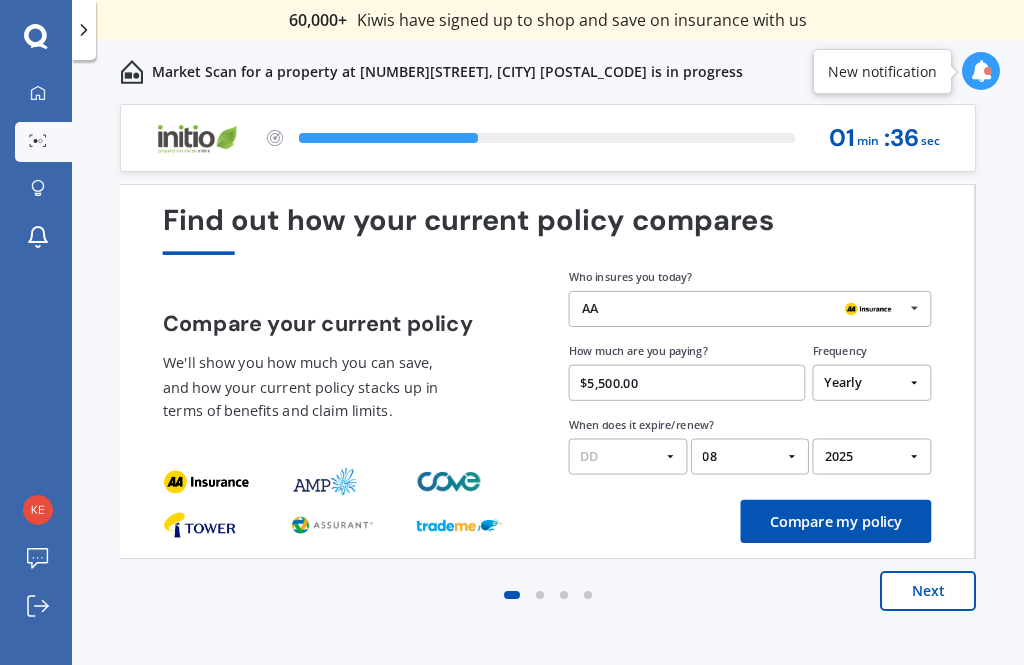 click on "Compare my policy" at bounding box center [836, 521] 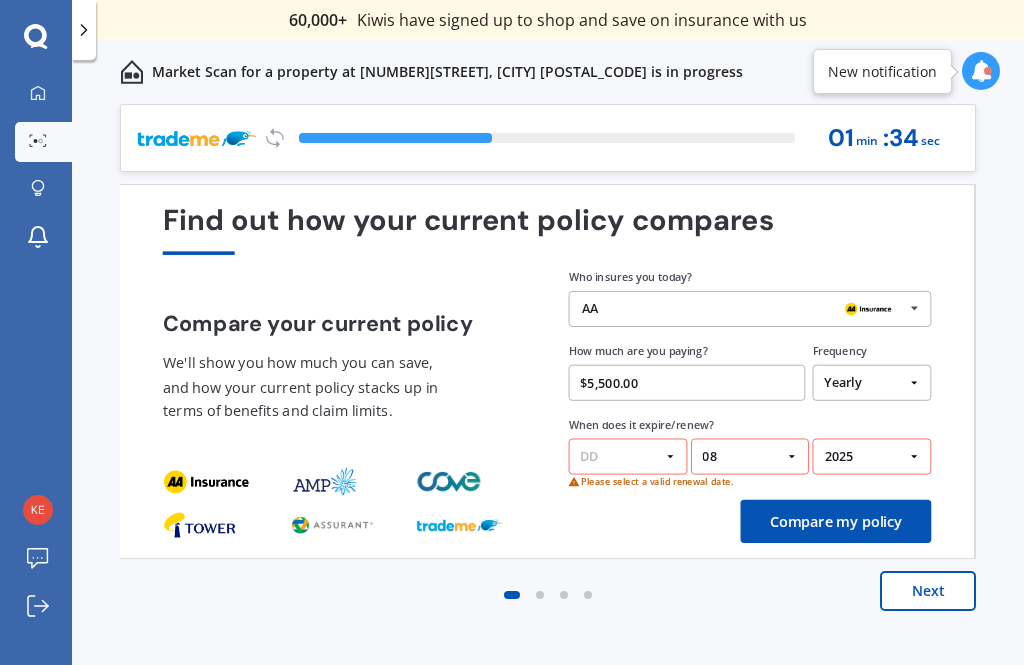 click on "DD 01 02 03 04 05 06 07 08 09 10 11 12 13 14 15 16 17 18 19 20 21 22 23 24 25 26 27 28 29 30 31" at bounding box center [628, 457] 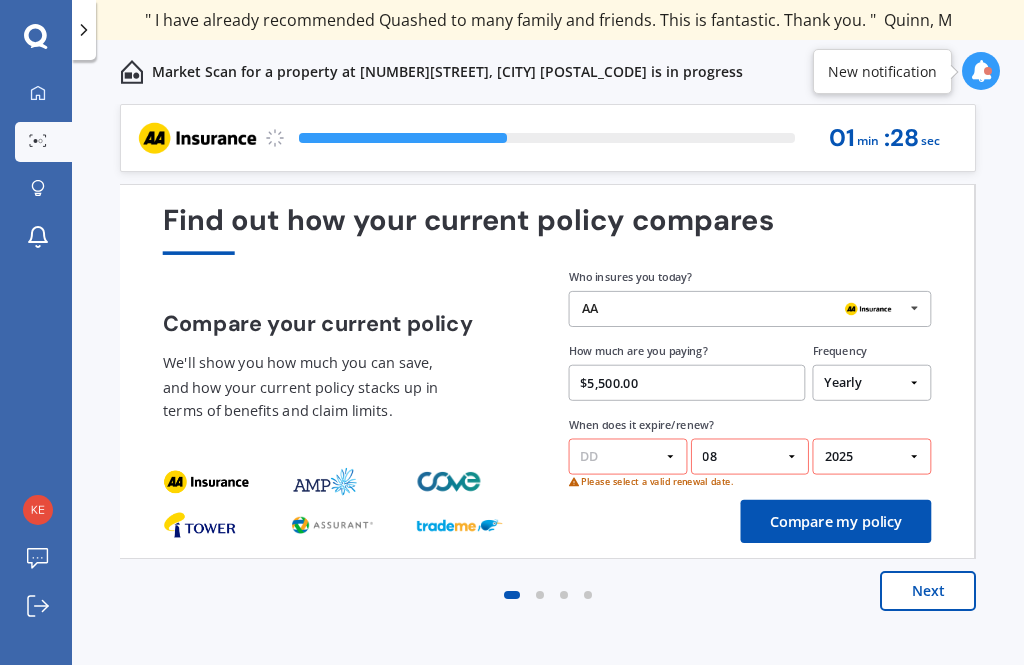 select on "15" 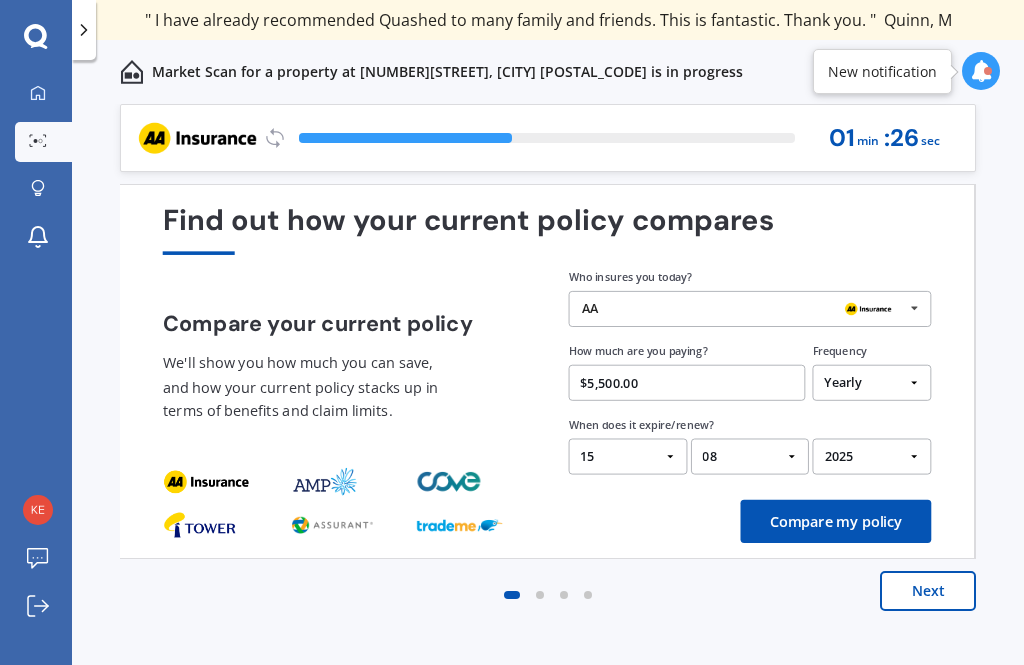click on "Compare my policy" at bounding box center (836, 521) 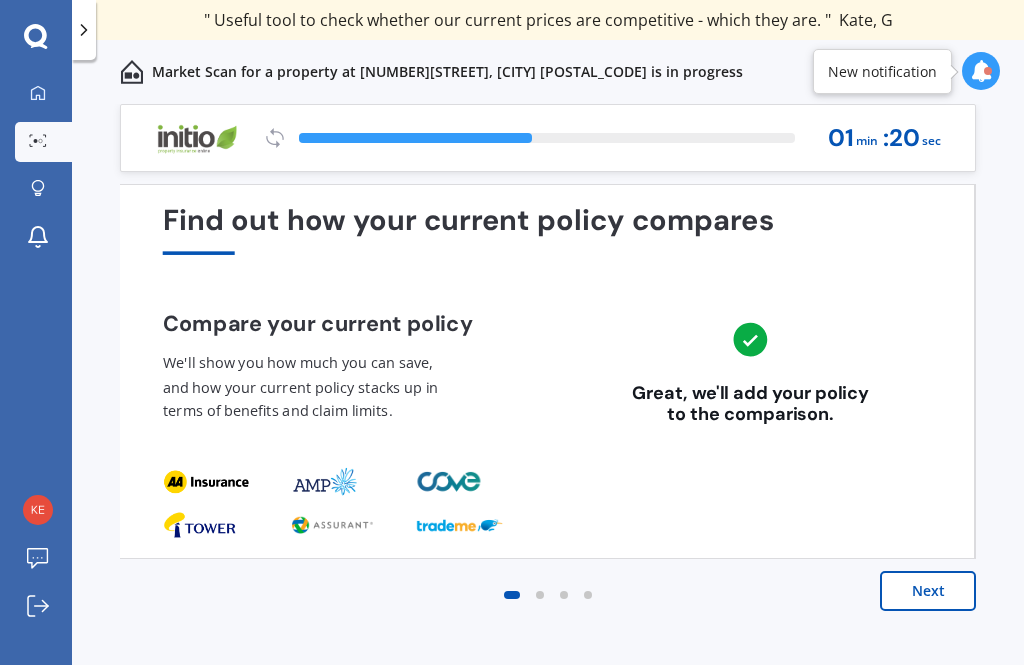 scroll, scrollTop: 56, scrollLeft: 0, axis: vertical 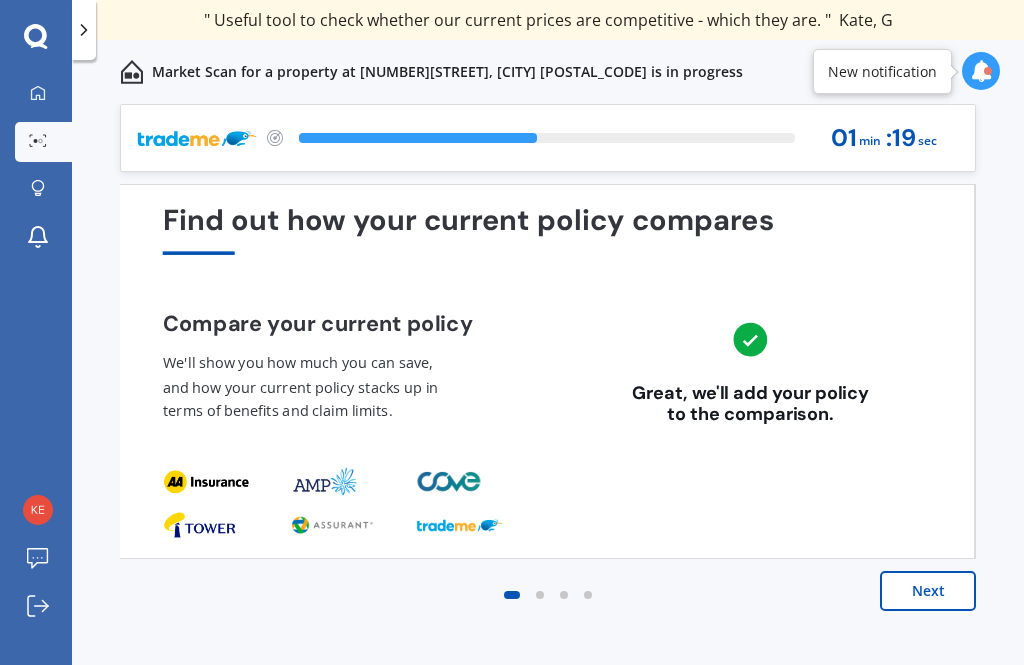 click on "Next" at bounding box center [928, 591] 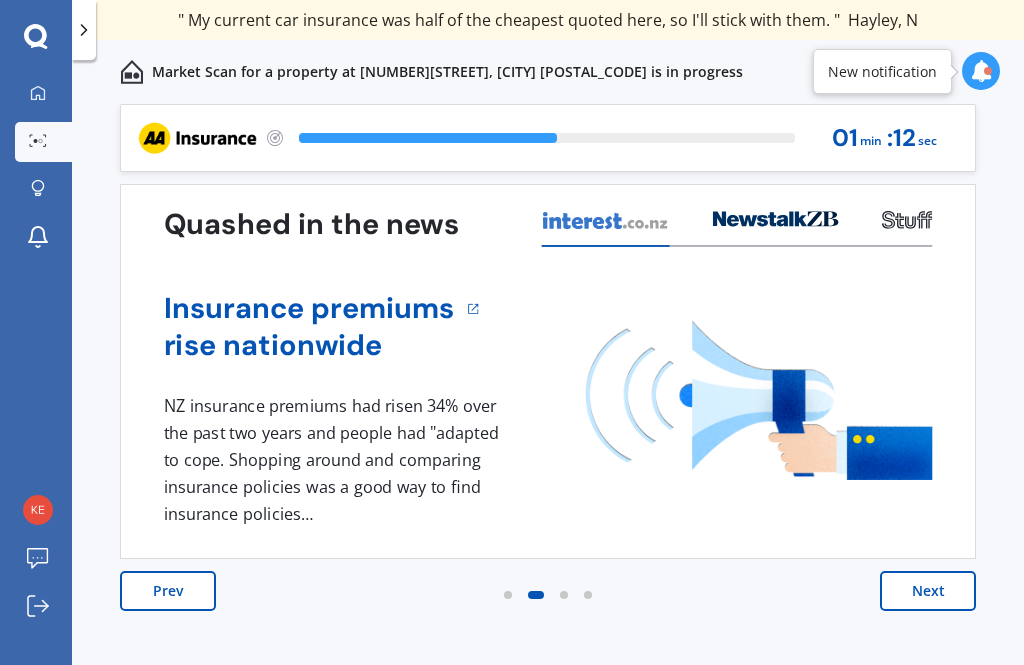 click on "Next" at bounding box center [928, 591] 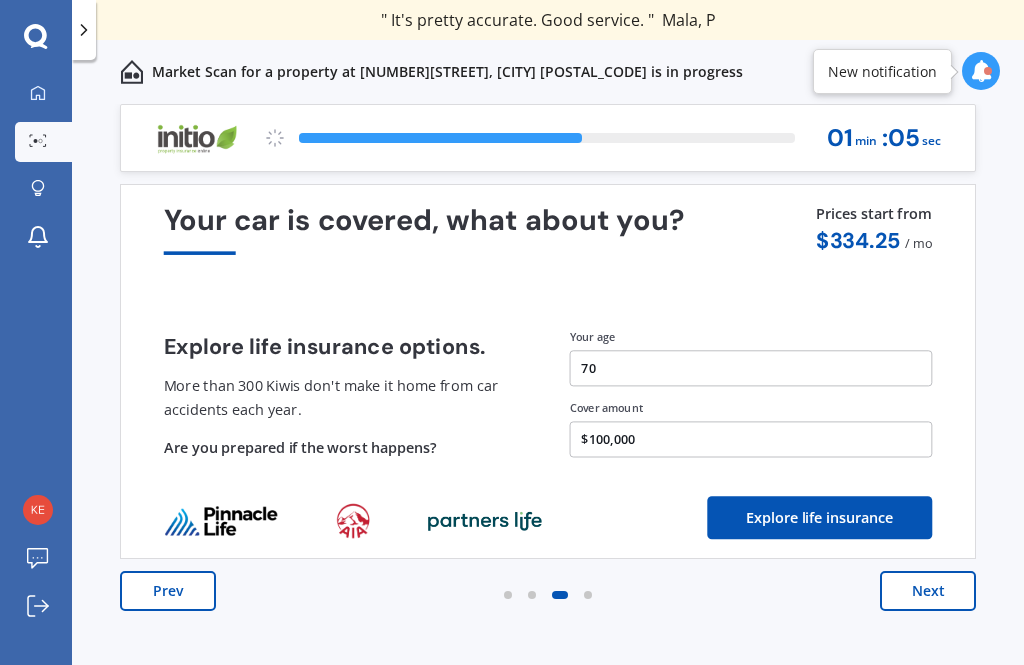 click on "Next" at bounding box center (928, 591) 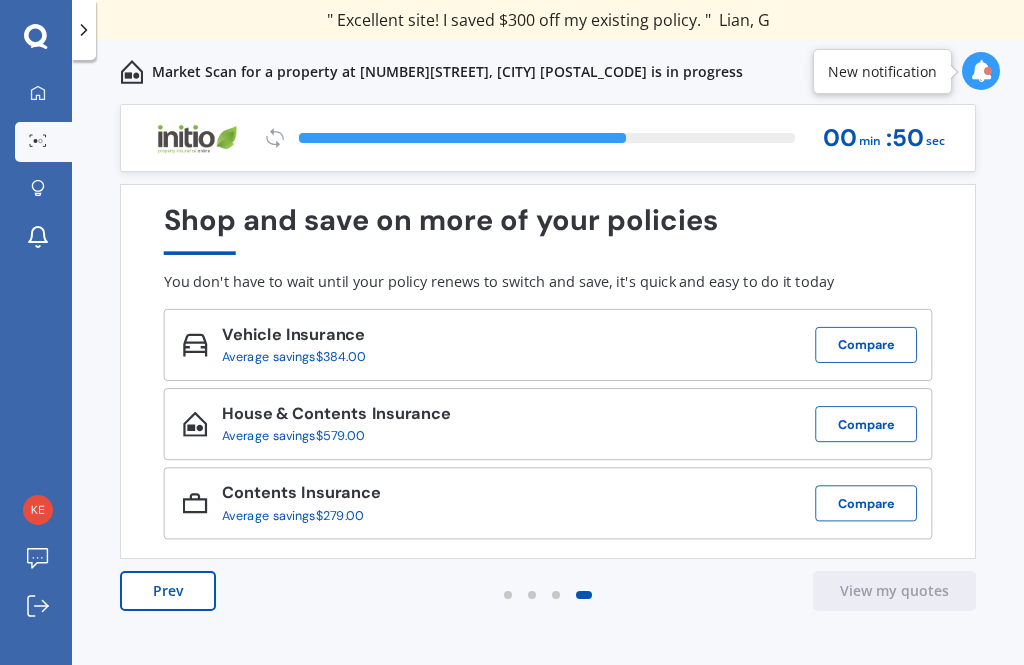 scroll, scrollTop: 0, scrollLeft: 0, axis: both 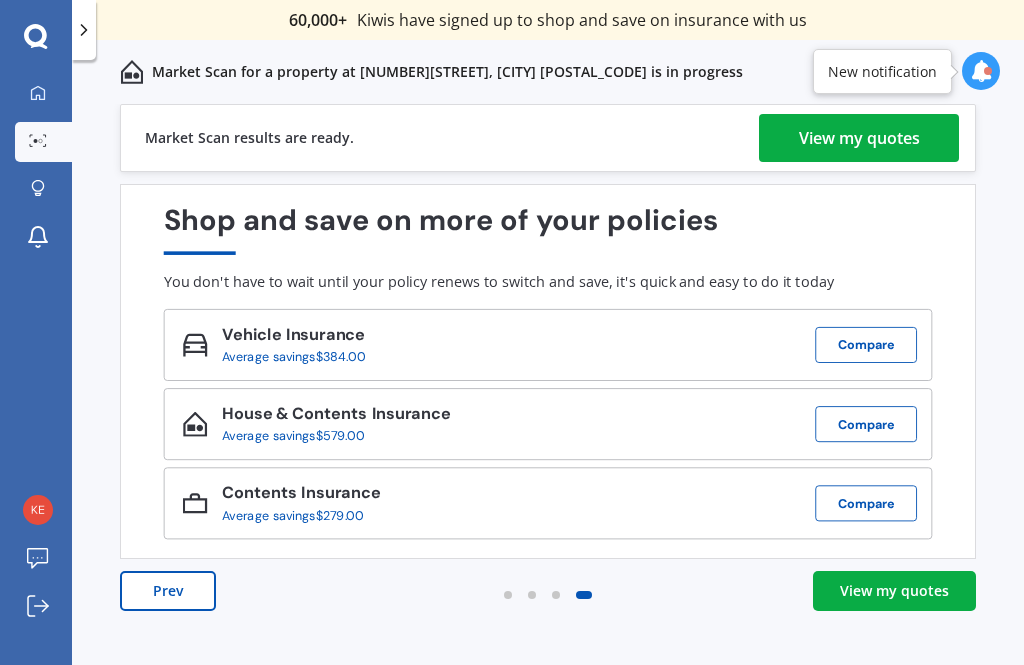 click on "View my quotes" at bounding box center [894, 591] 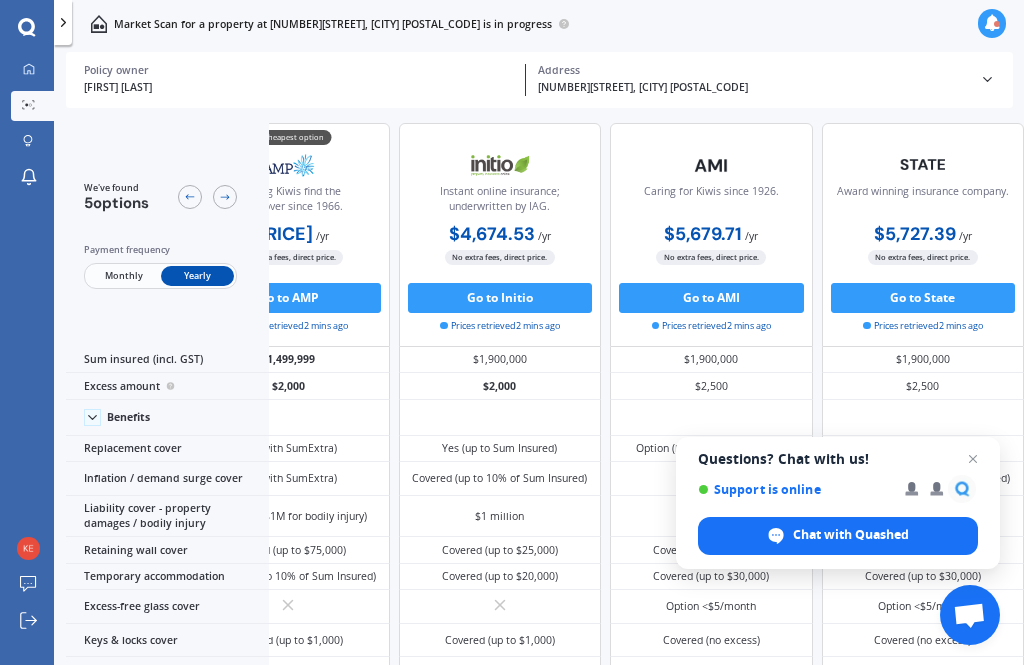 scroll, scrollTop: 0, scrollLeft: 390, axis: horizontal 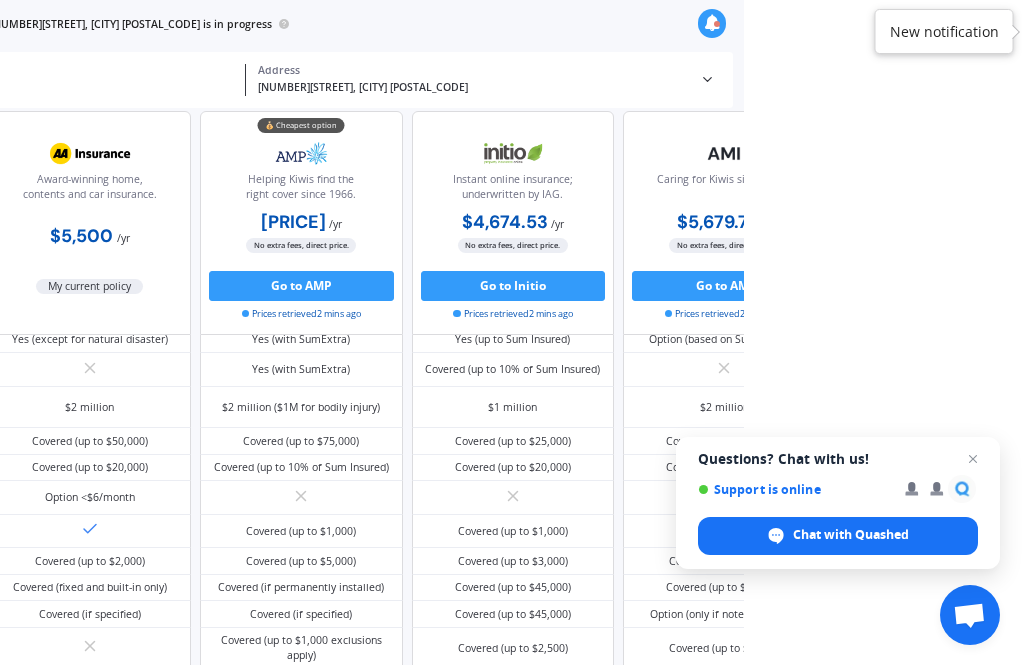 click on "We are experiencing high volume of Market Scans . Just a heads up we will have your results ready as soon as possible. My Dashboard Market Scan Explore insurance Notifications [FIRST] [LAST] Submit feedback Log out Market Scan for a property at [NUMBER][STREET], [CITY] [POSTAL_CODE] Market Scan for a property at [NUMBER][STREET], [CITY] [POSTAL_CODE] [FIRST] [LAST] Policy owner [NUMBER][STREET], [CITY] [POSTAL_CODE] Address Policy owner [FIRST] [LAST] Address [NUMBER][STREET], [CITY] ( [POSTAL_CODE] ) Address [NUMBER][STREET], [CITY] ( [POSTAL_CODE] ) Date of birth [DATE] ( [AGE] y.o.) Property occupants Owner Occupancy type Permanent Preferred sum insured [PRICE] (update) Preferred excess [PRICE] (update) We've found 5 options Payment frequency Monthly Yearly Award-winning home, contents and car insurance. [PRICE] / yr My current policy 💰 Cheapest option Helping Kiwis find the right cover since 1966. [PRICE] / yr [PRICE] / yr [PRICE] / mo No extra fees, direct price. Go to AMP Prices retrieved 2 mins ago" at bounding box center (232, 332) 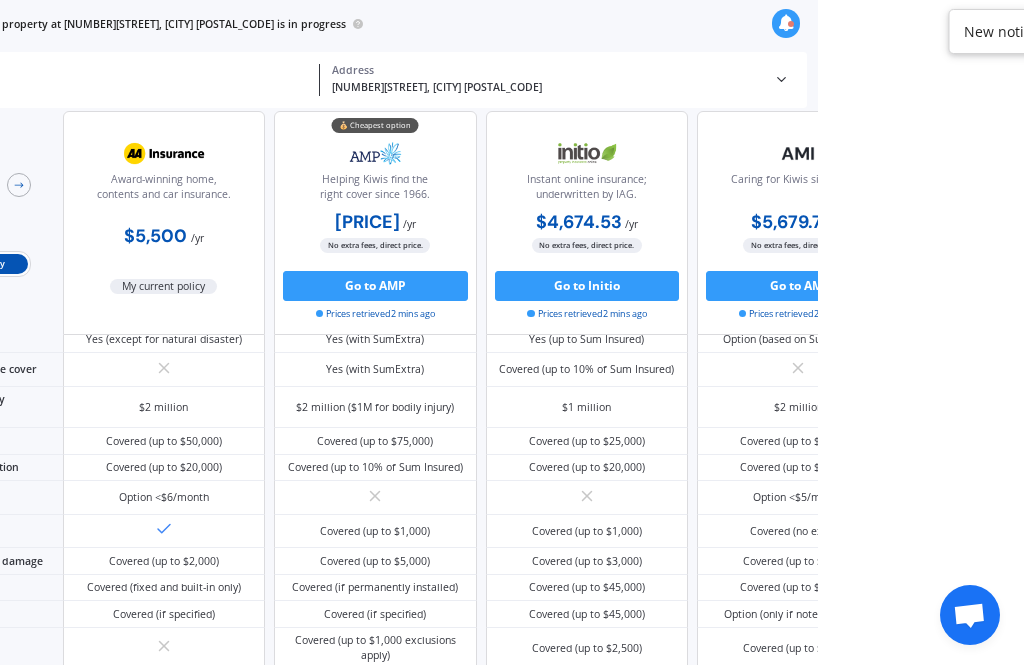 scroll, scrollTop: 0, scrollLeft: 193, axis: horizontal 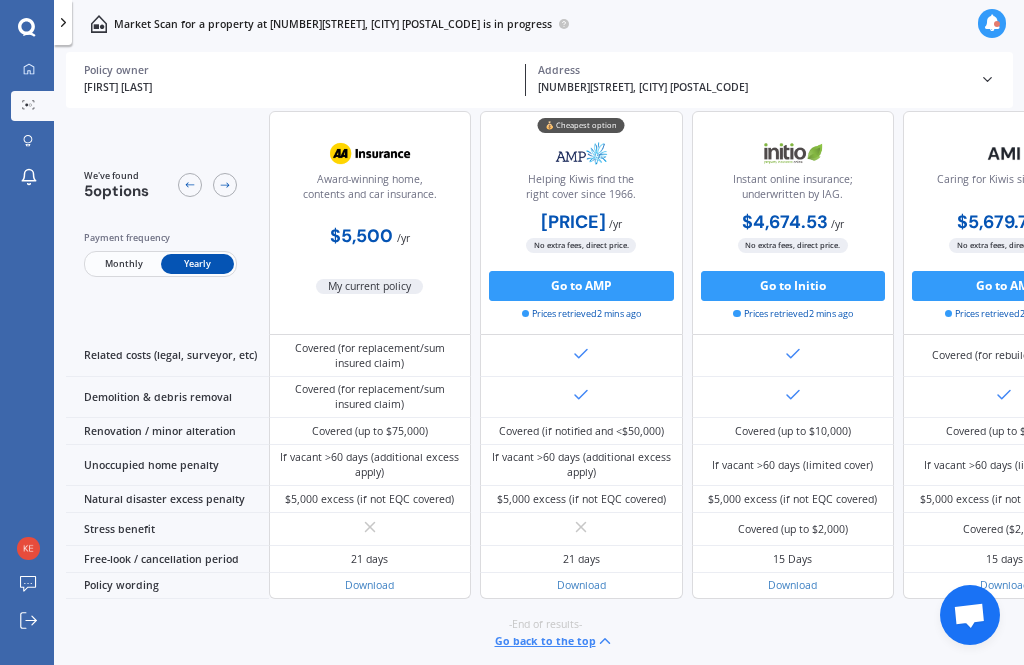 click at bounding box center [1004, 398] 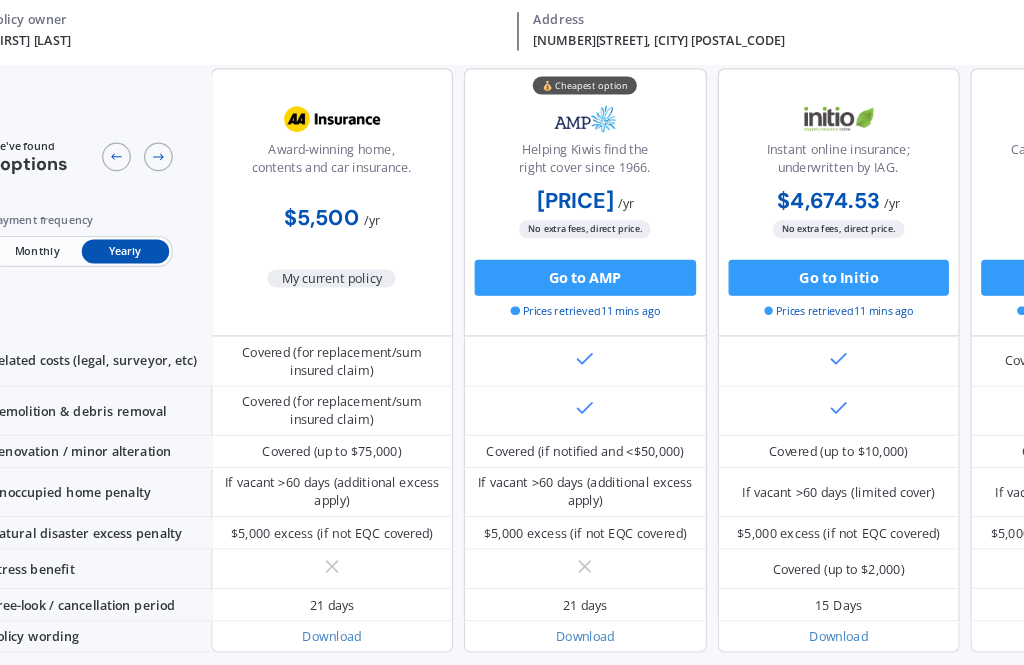 scroll, scrollTop: 64, scrollLeft: 0, axis: vertical 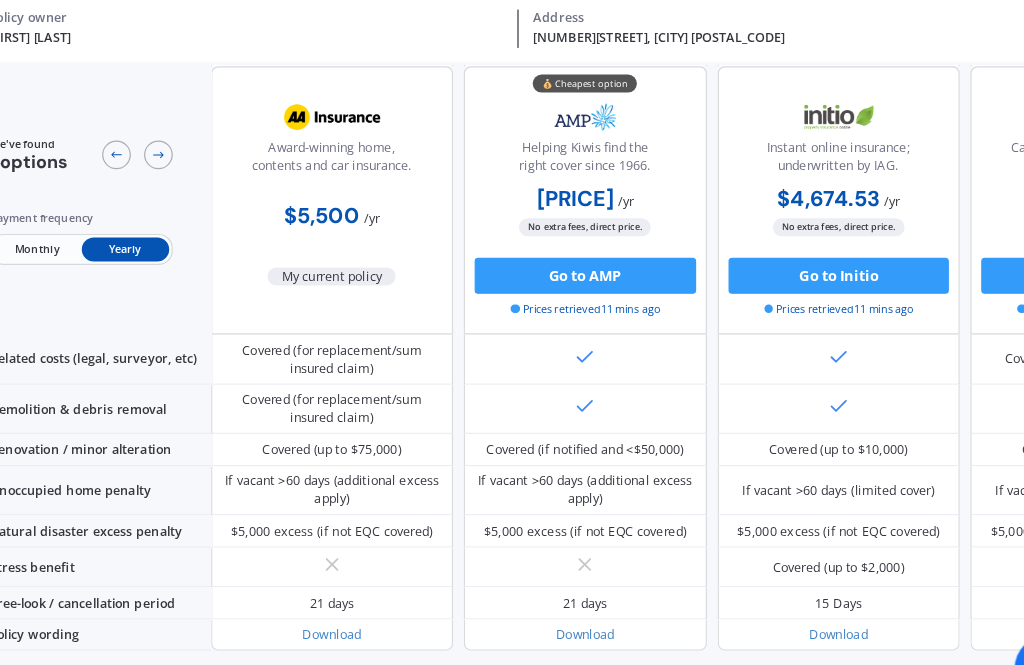 click on "Download" at bounding box center [369, 585] 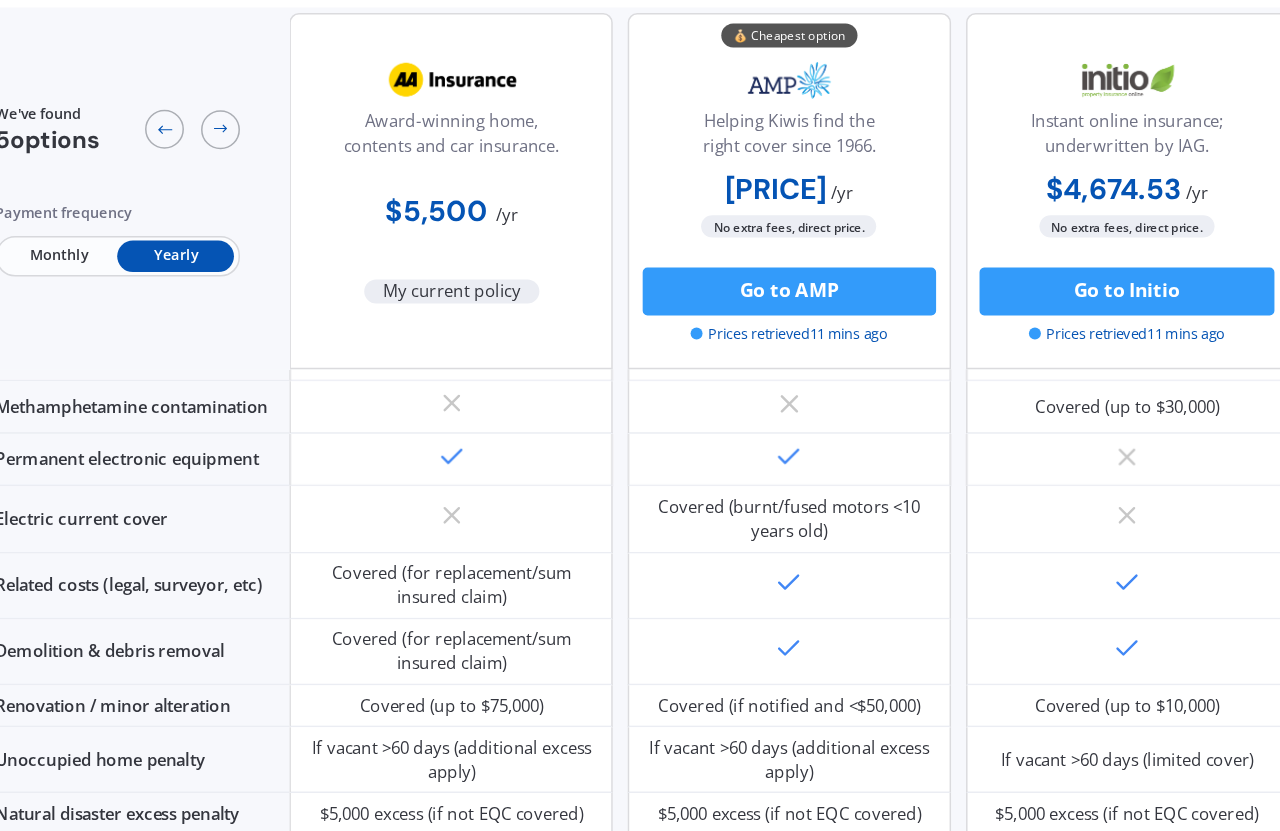 scroll, scrollTop: 1011, scrollLeft: 0, axis: vertical 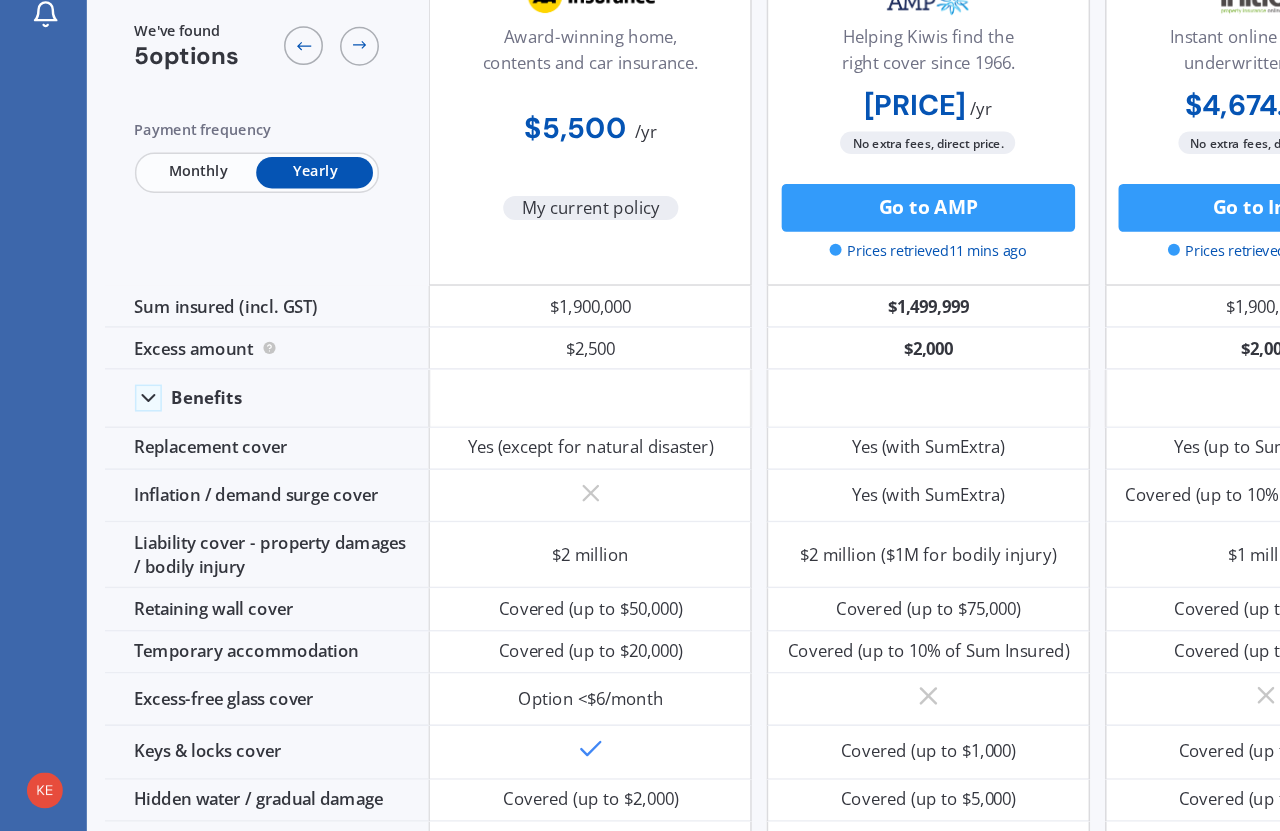 click on "Benefits" at bounding box center (178, 445) 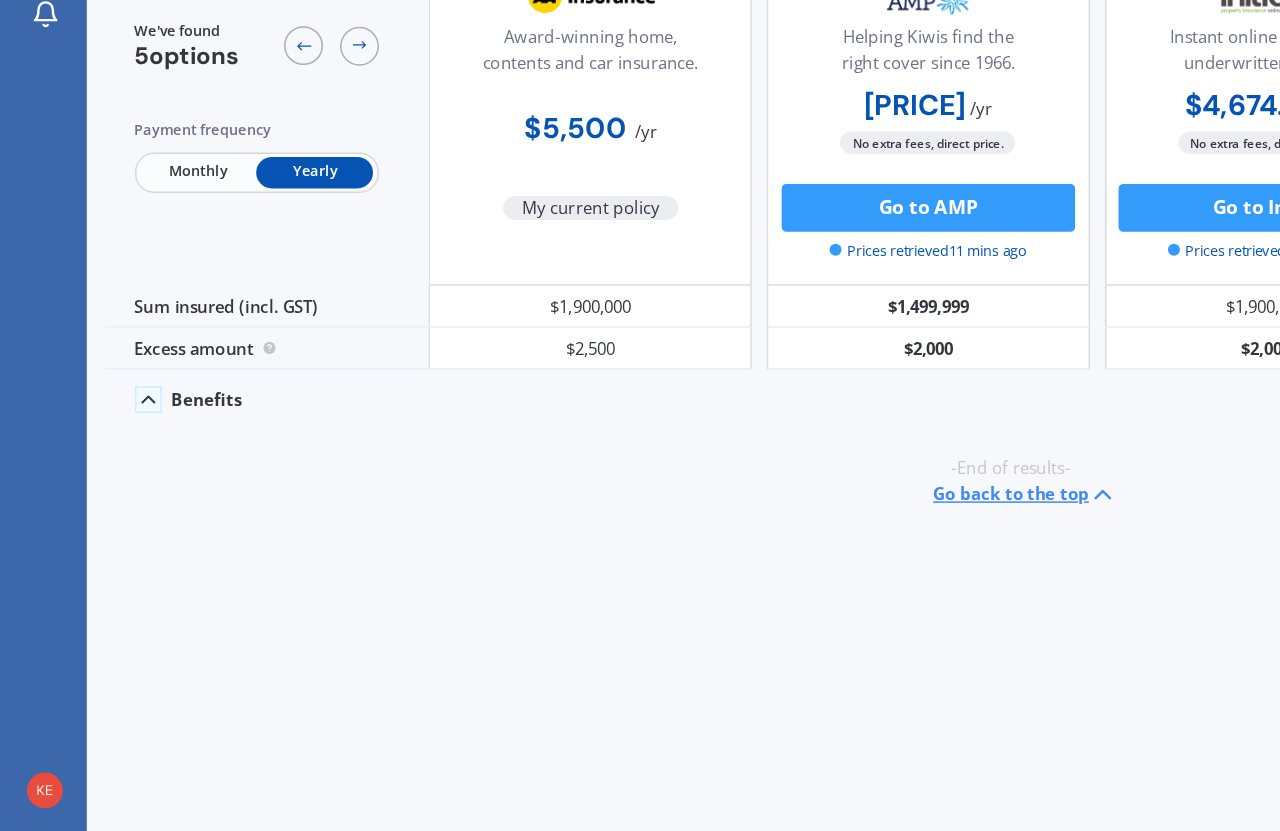 click 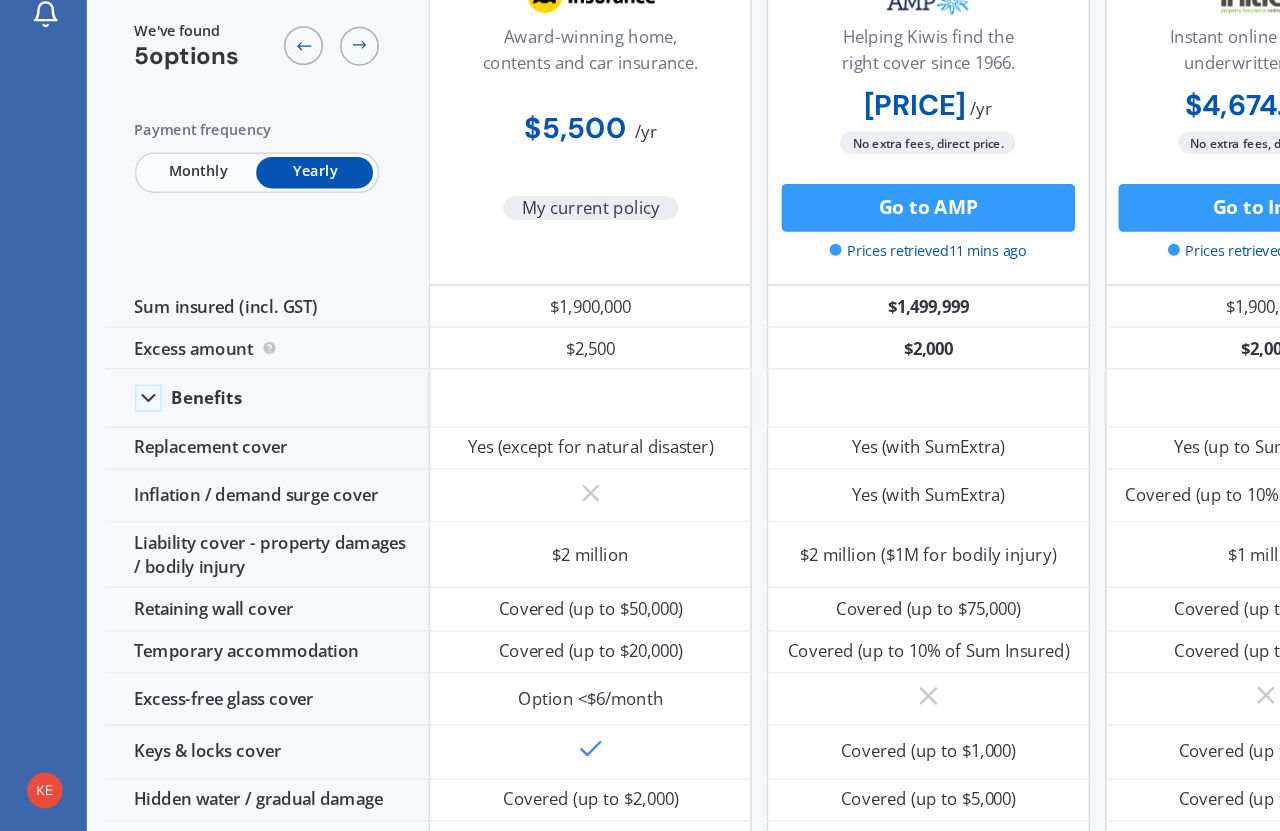 click on "Benefits" at bounding box center [138, 445] 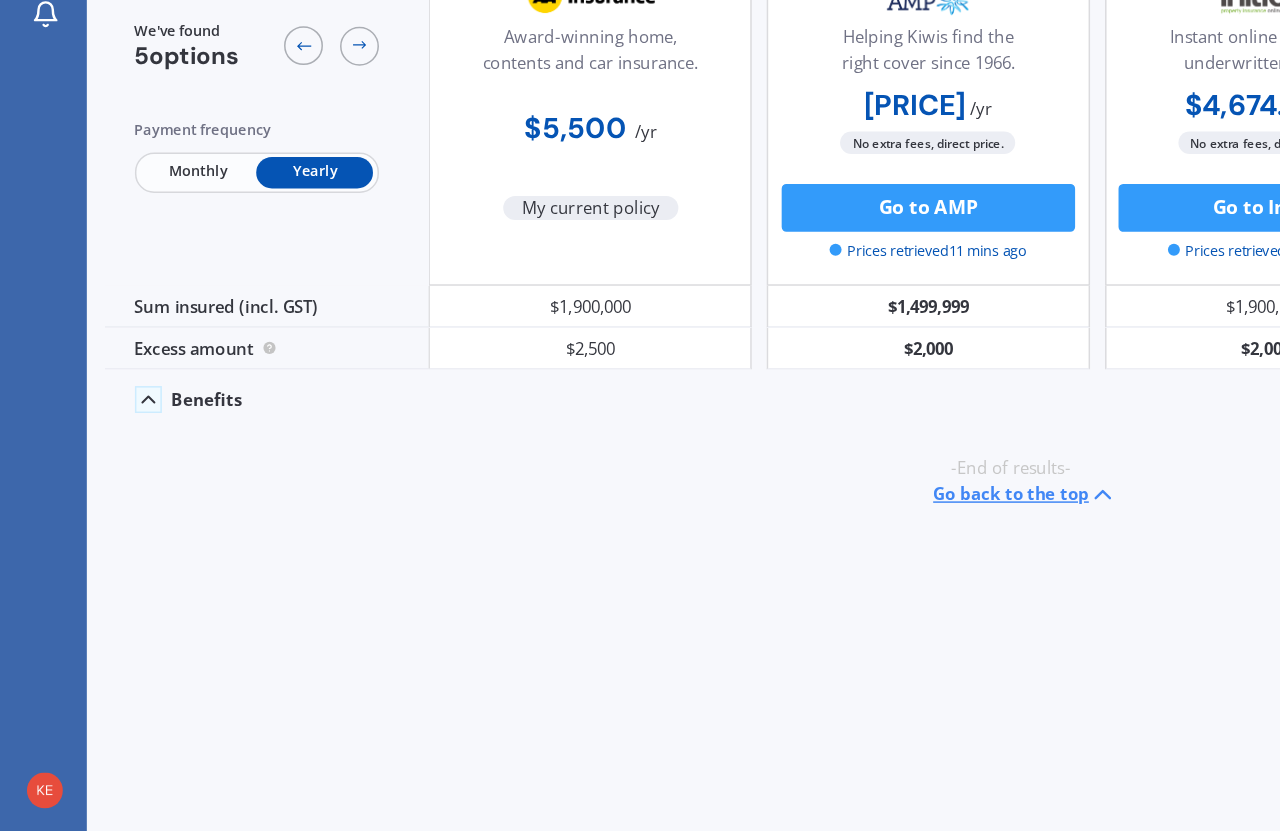 click on "Benefits" at bounding box center [138, 446] 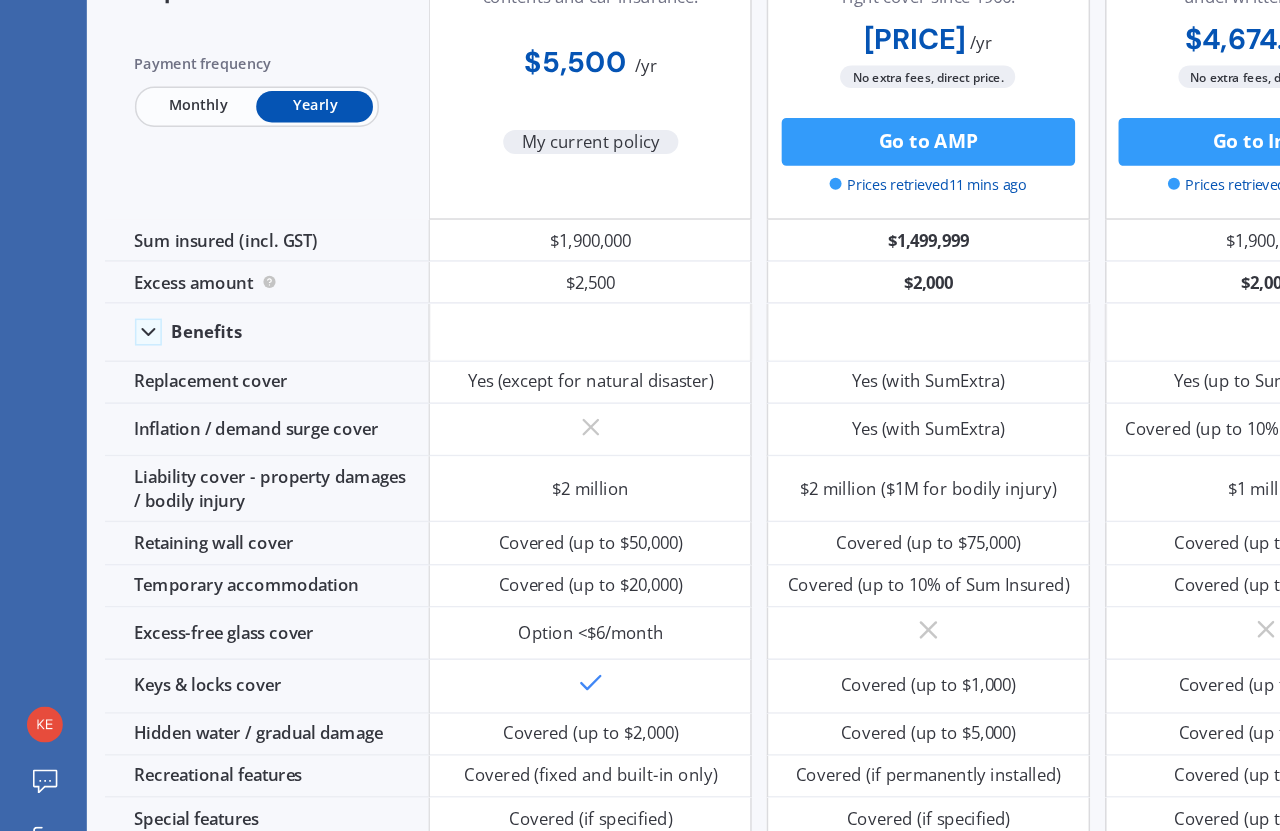 scroll, scrollTop: 0, scrollLeft: 0, axis: both 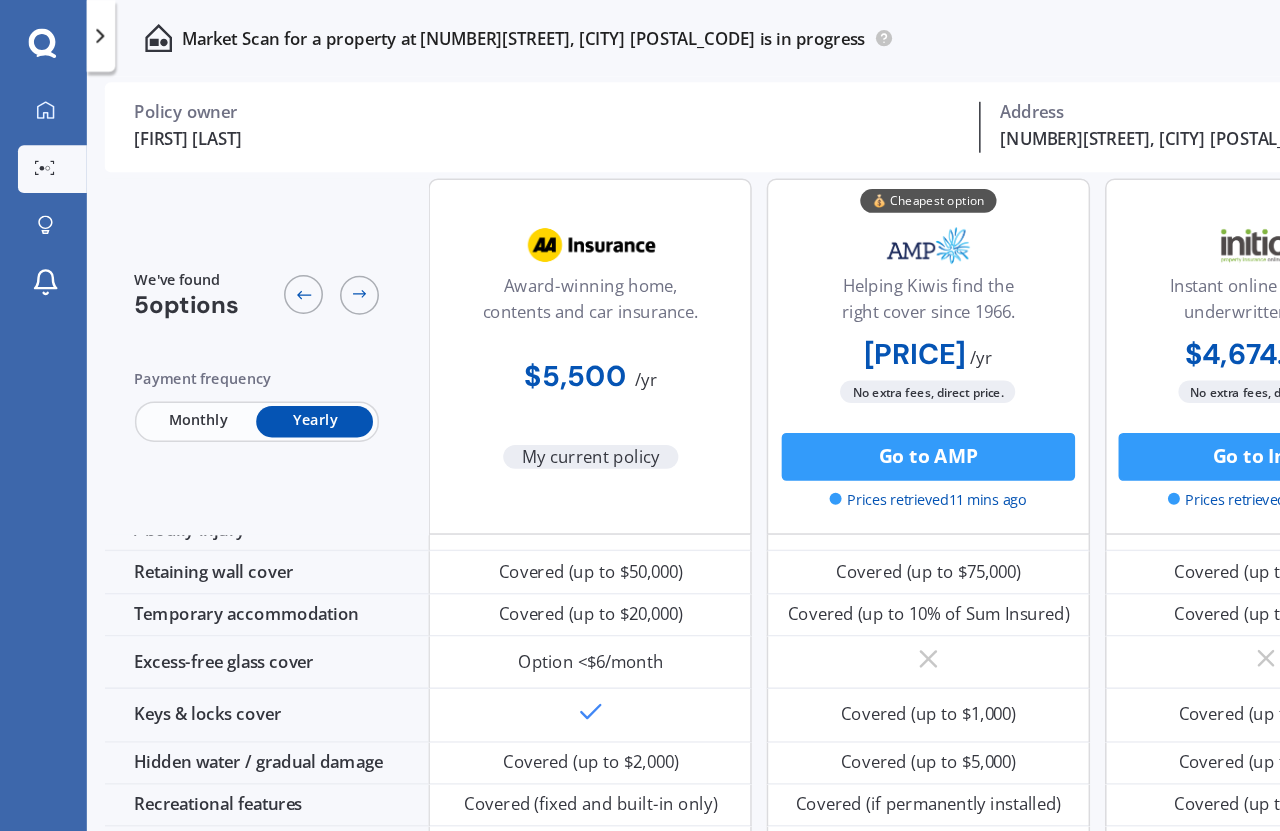 click on "My current policy" at bounding box center (395, 305) 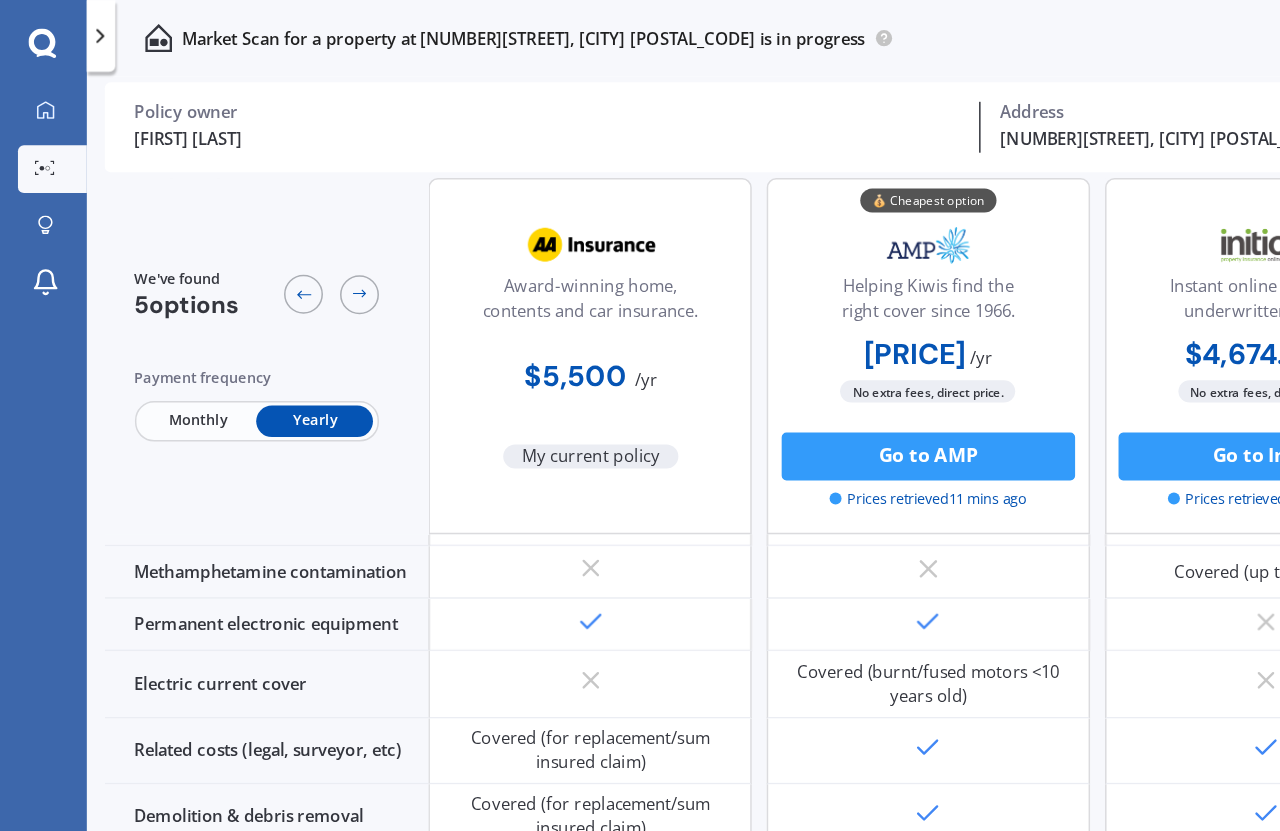 scroll, scrollTop: 1011, scrollLeft: 0, axis: vertical 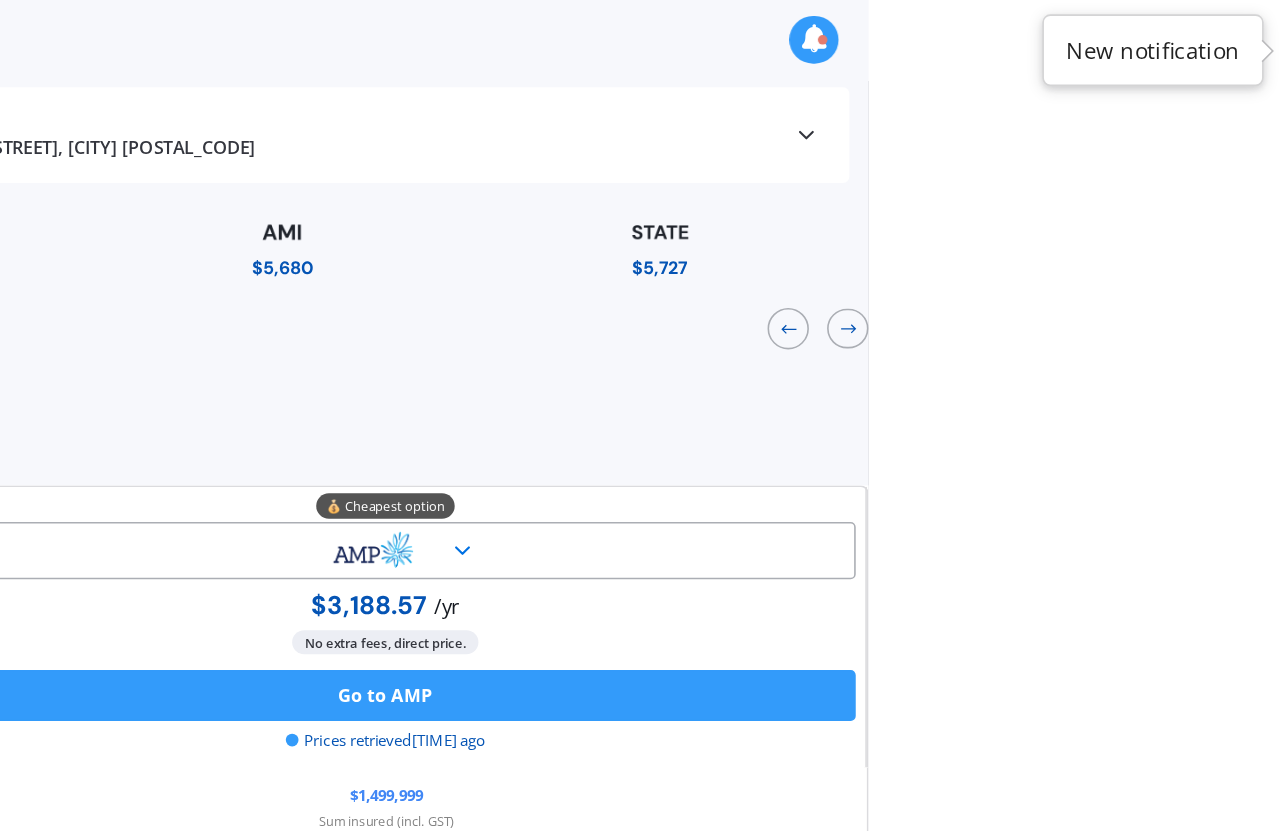click on "$5,727" at bounding box center (890, 168) 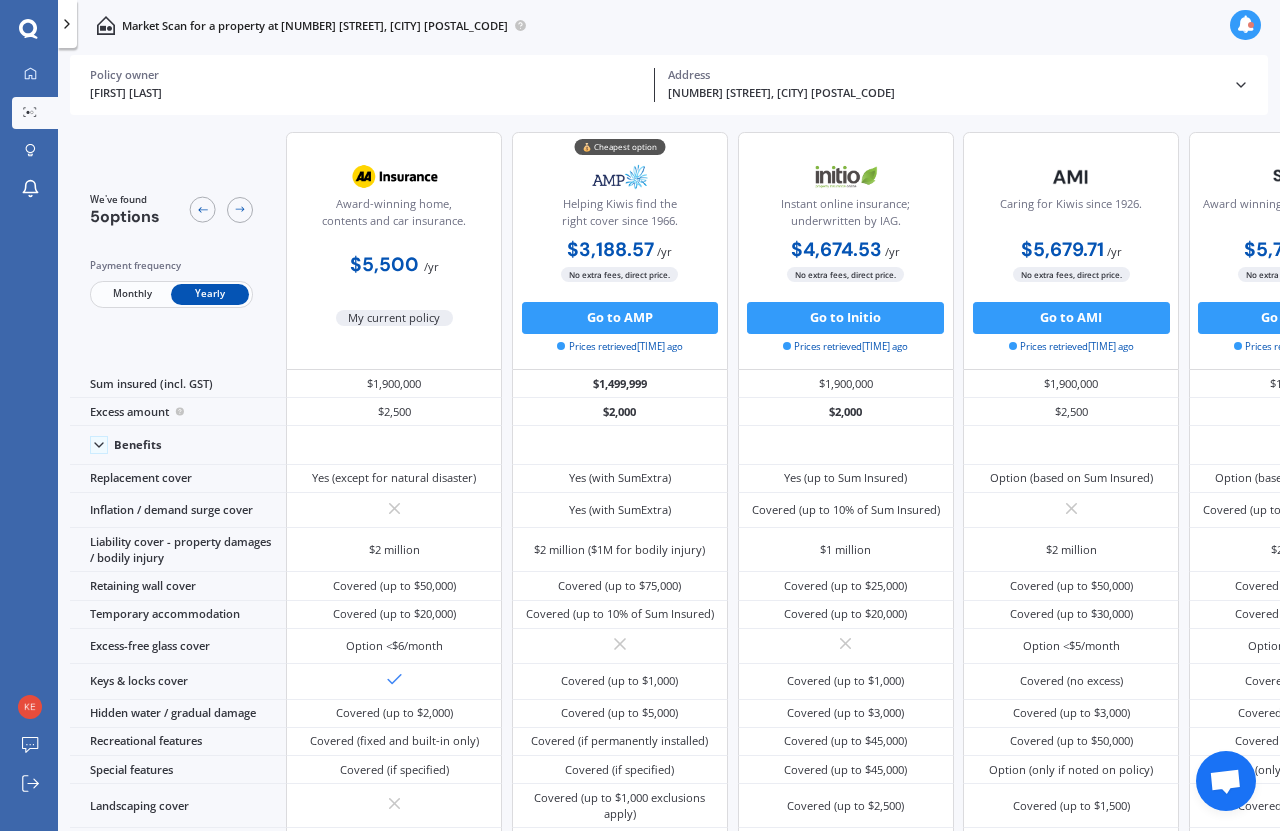 scroll, scrollTop: 0, scrollLeft: 0, axis: both 